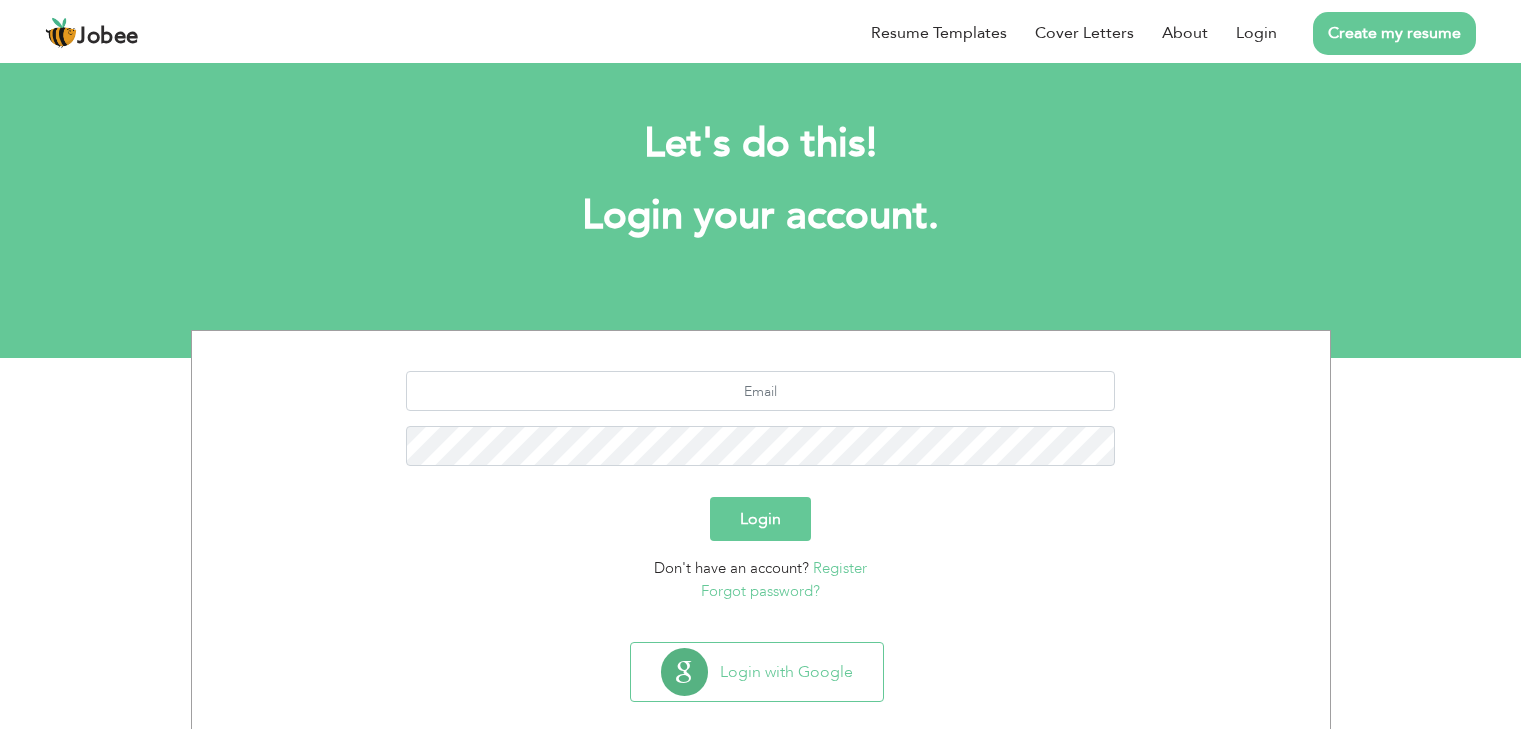 scroll, scrollTop: 0, scrollLeft: 0, axis: both 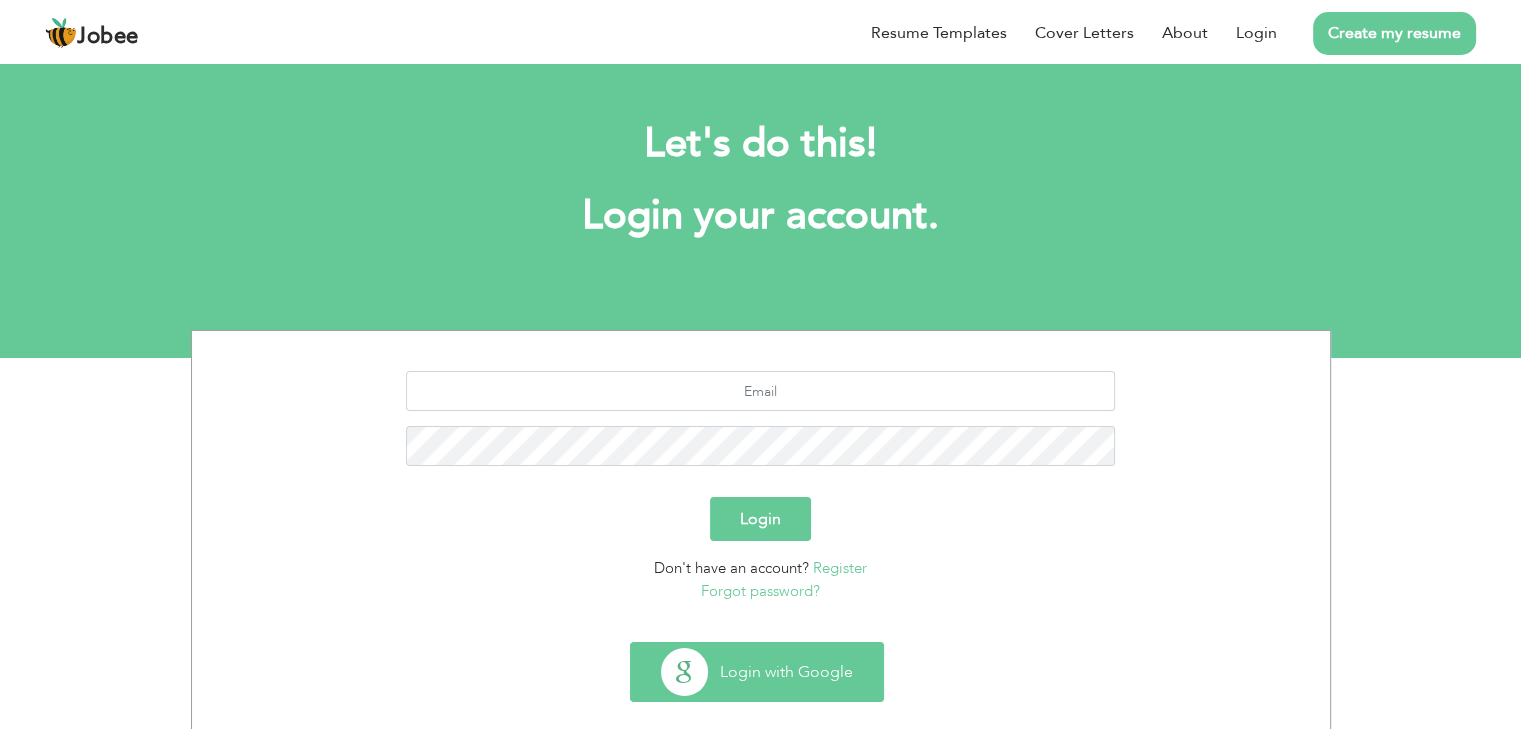 click on "Login with Google" at bounding box center (757, 672) 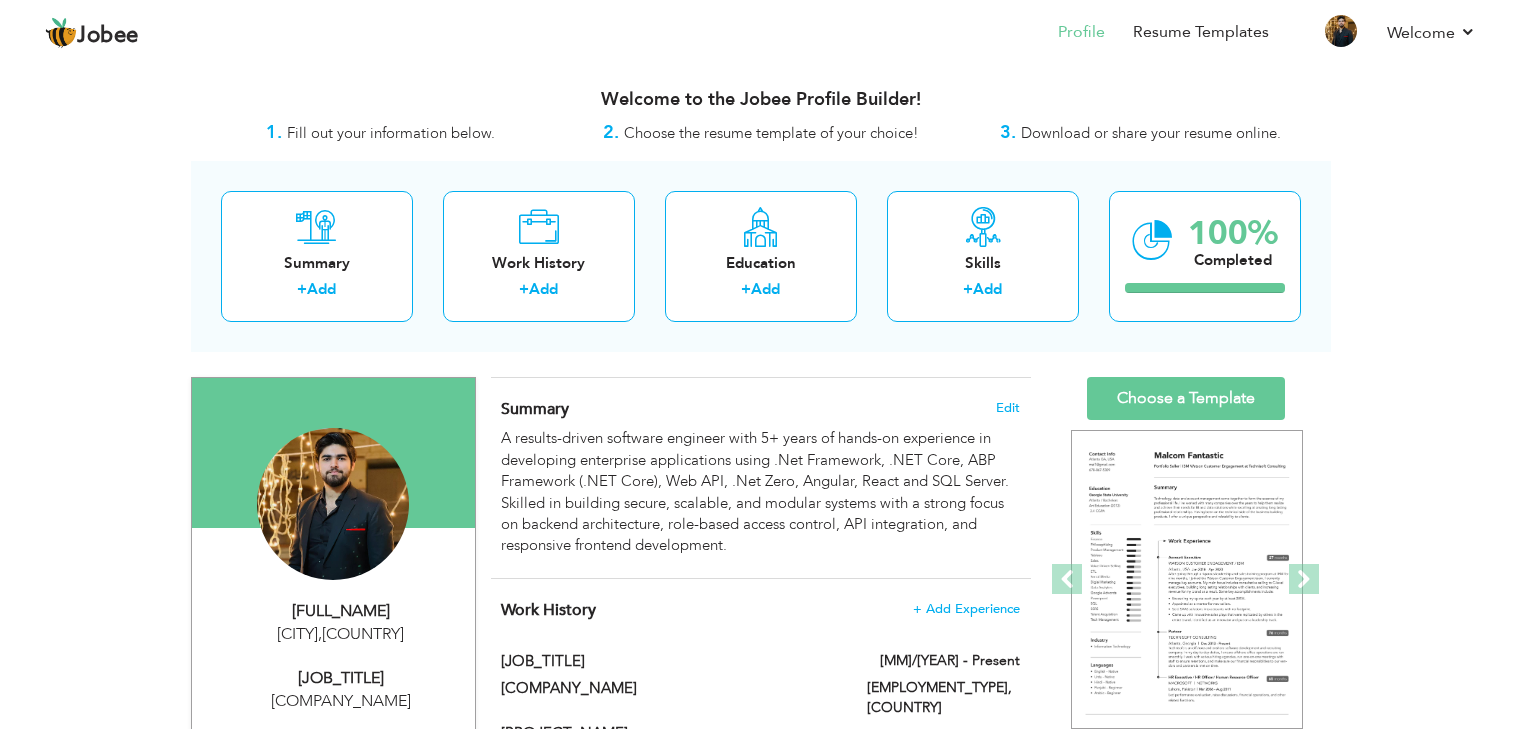 scroll, scrollTop: 0, scrollLeft: 0, axis: both 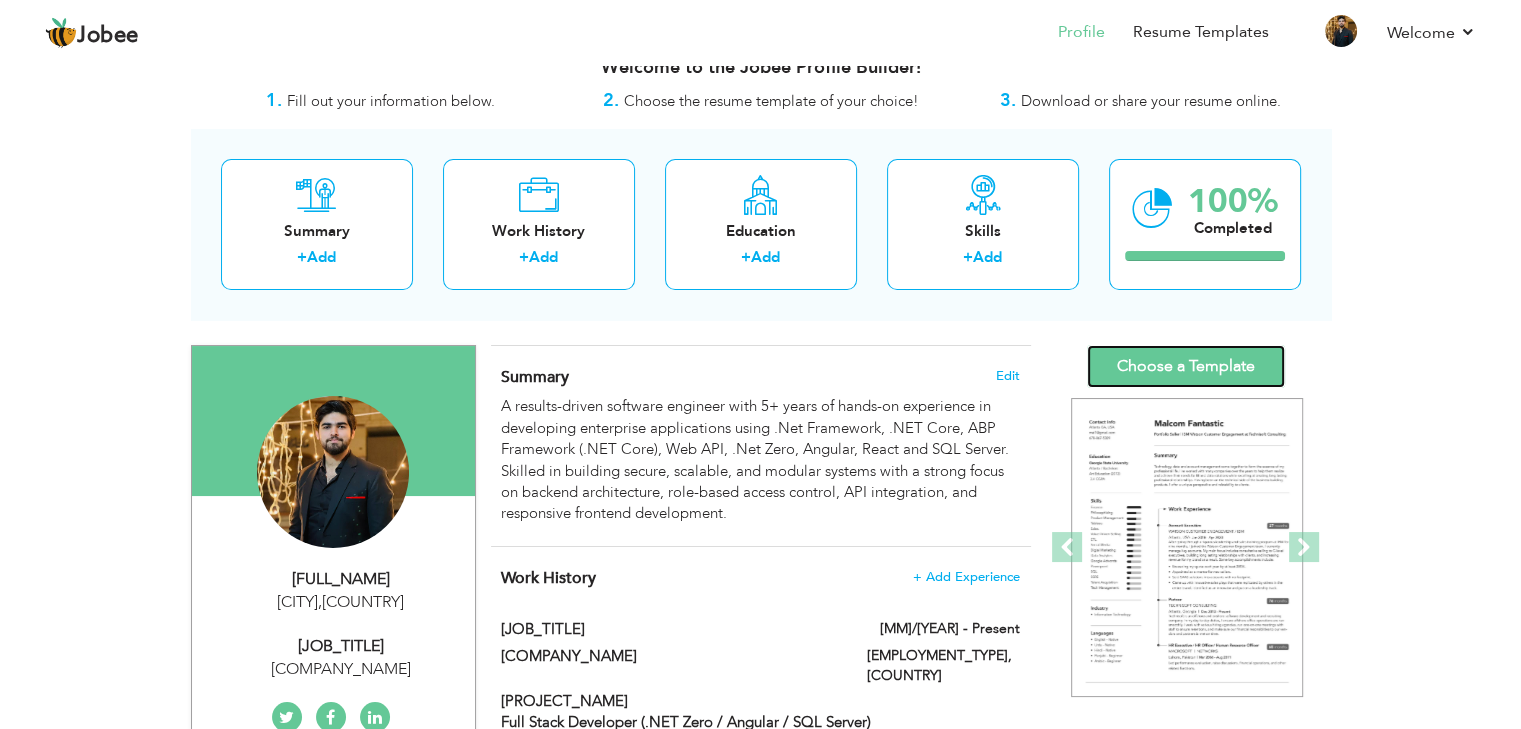 click on "Choose a Template" at bounding box center (1186, 366) 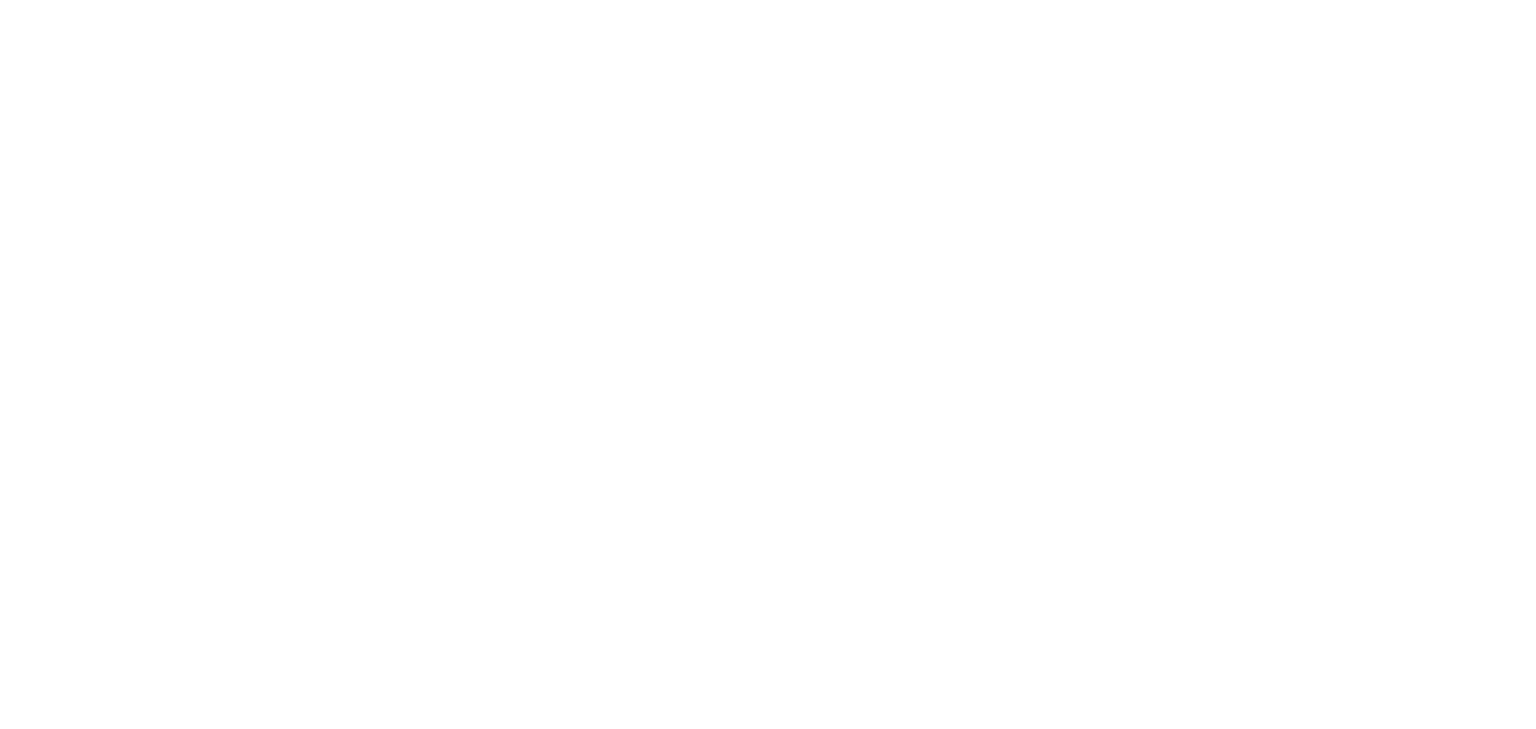 scroll, scrollTop: 0, scrollLeft: 0, axis: both 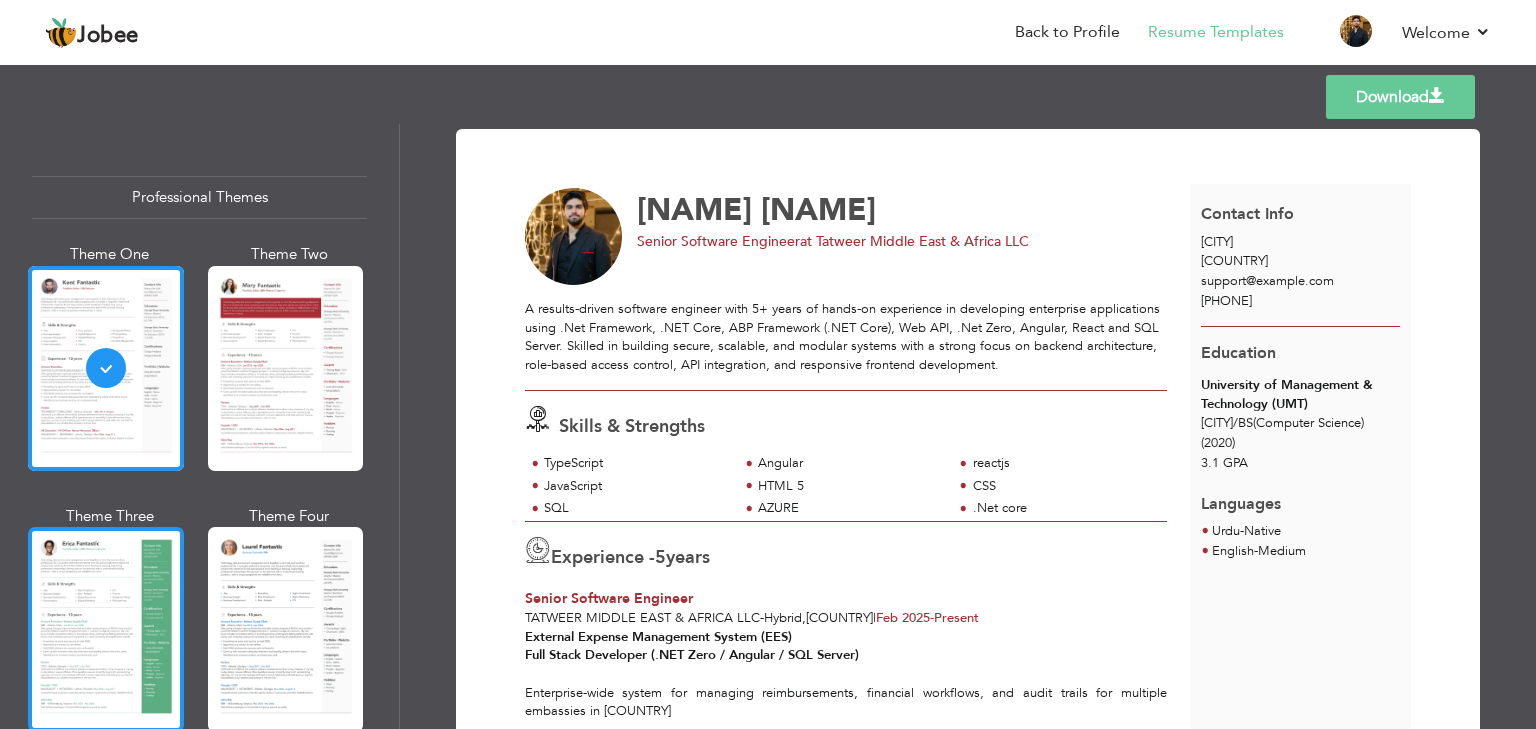 click at bounding box center [106, 629] 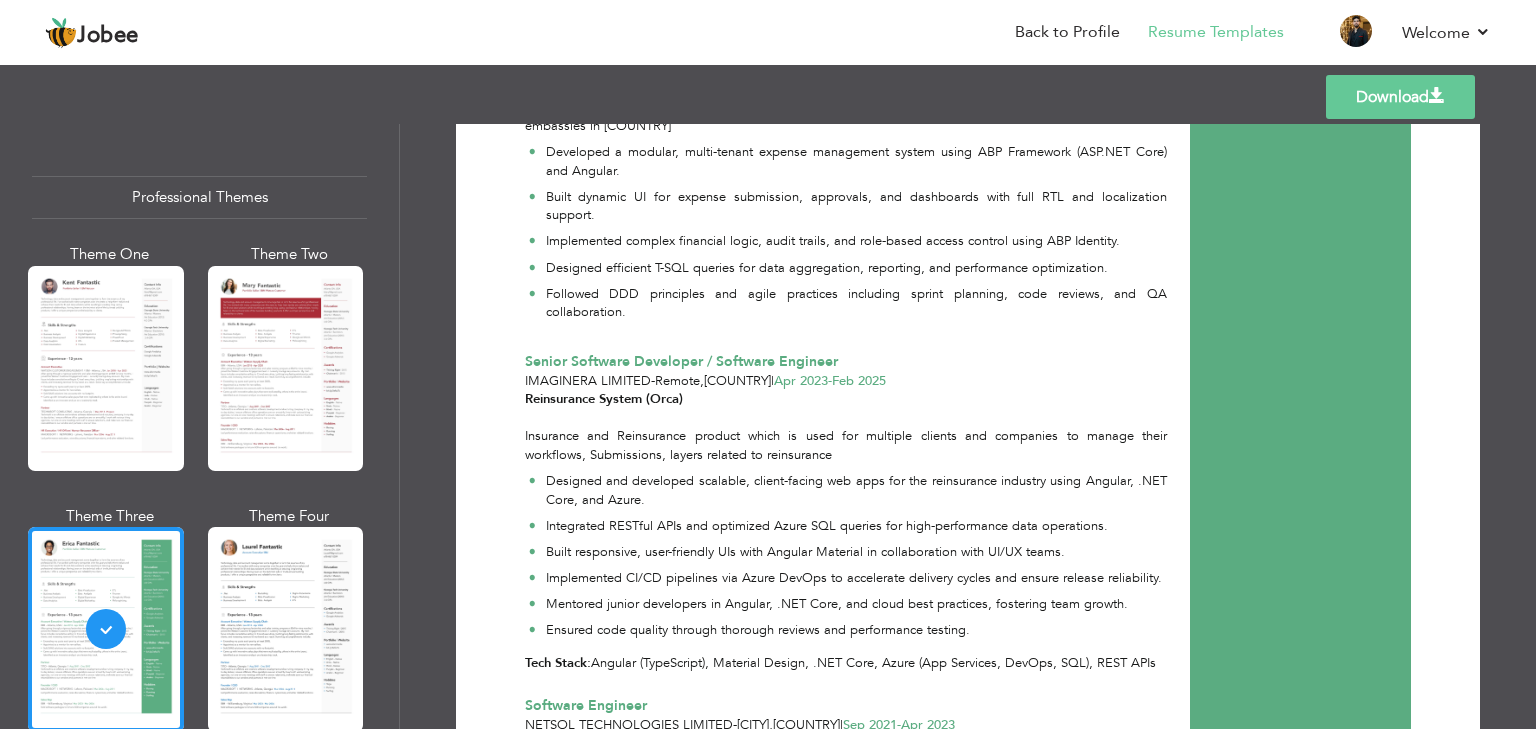 scroll, scrollTop: 525, scrollLeft: 0, axis: vertical 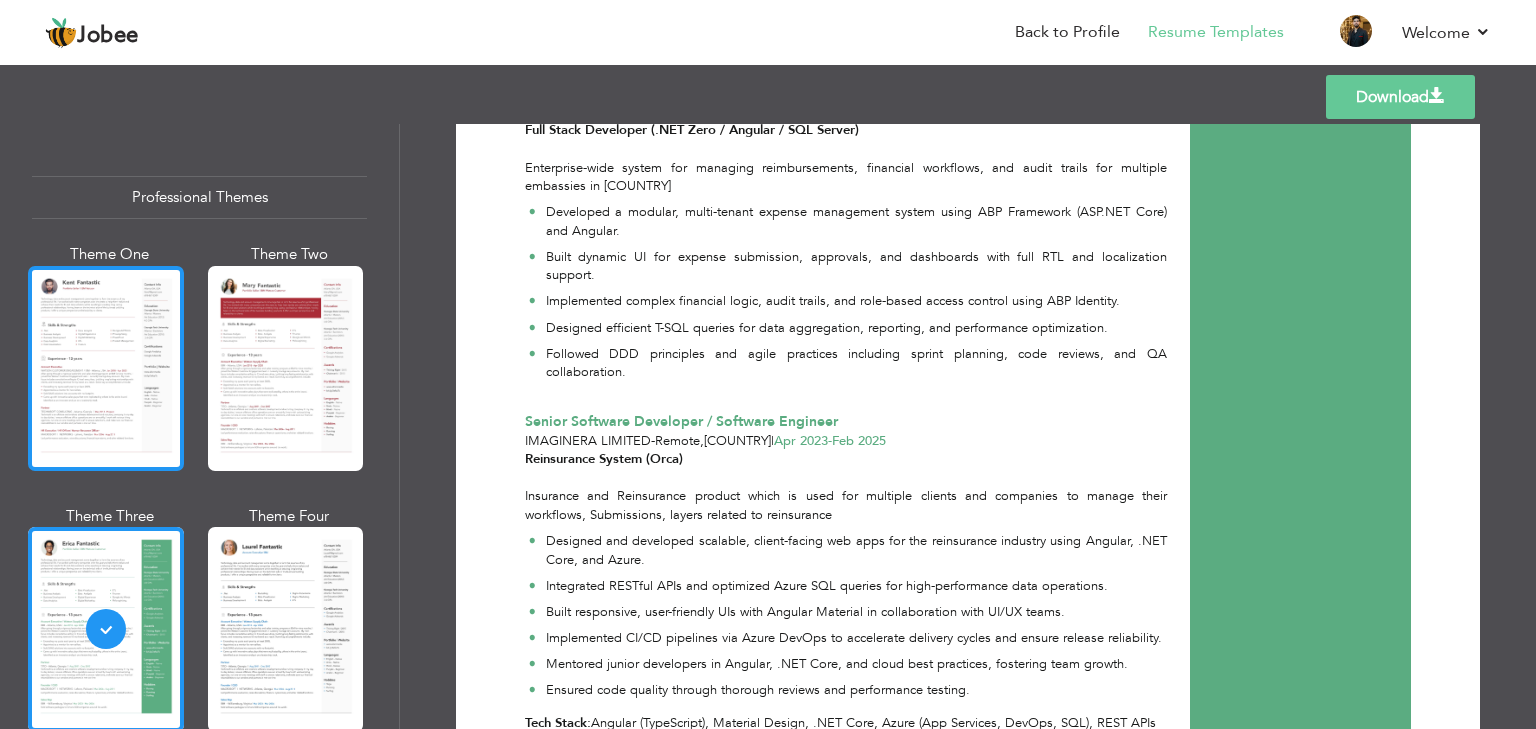 click at bounding box center [106, 368] 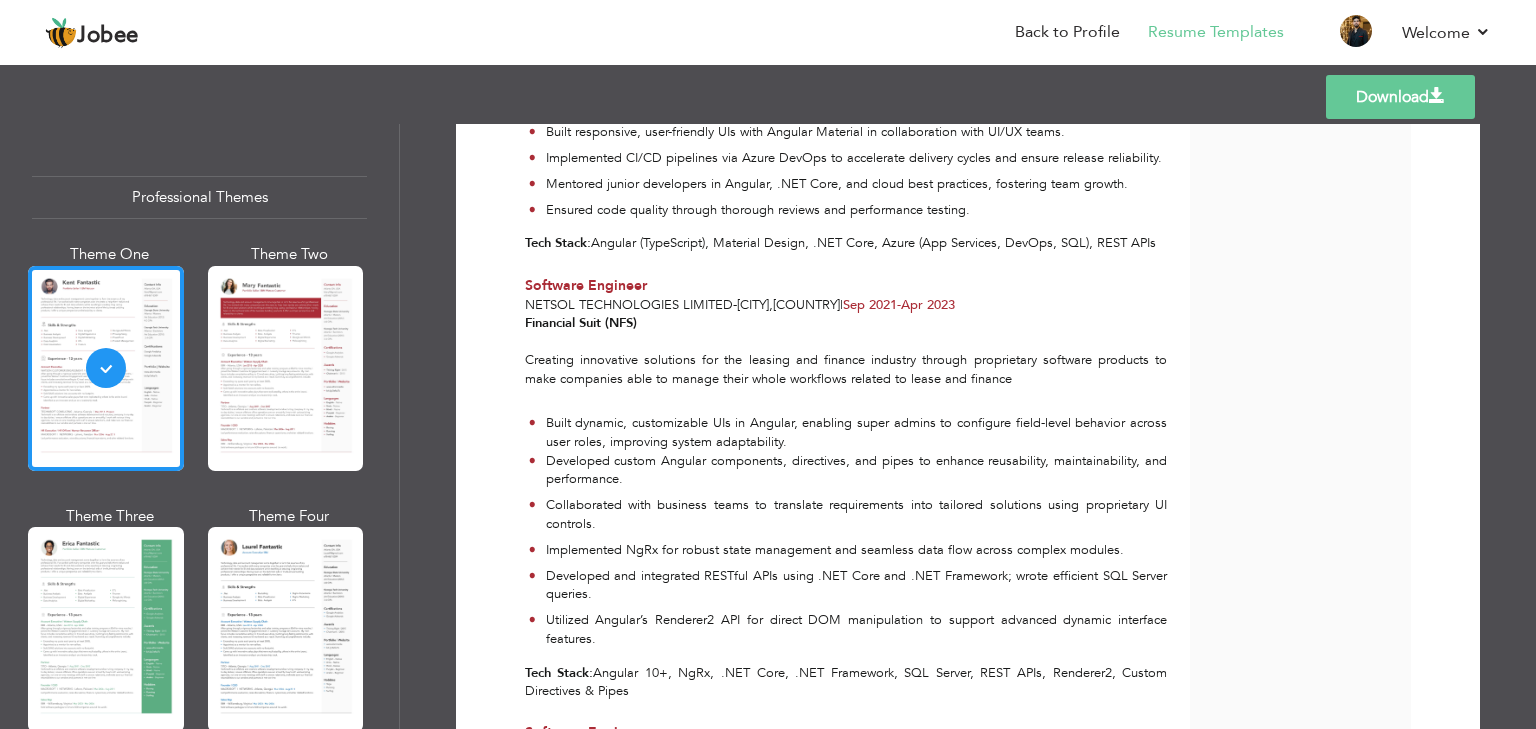 scroll, scrollTop: 962, scrollLeft: 0, axis: vertical 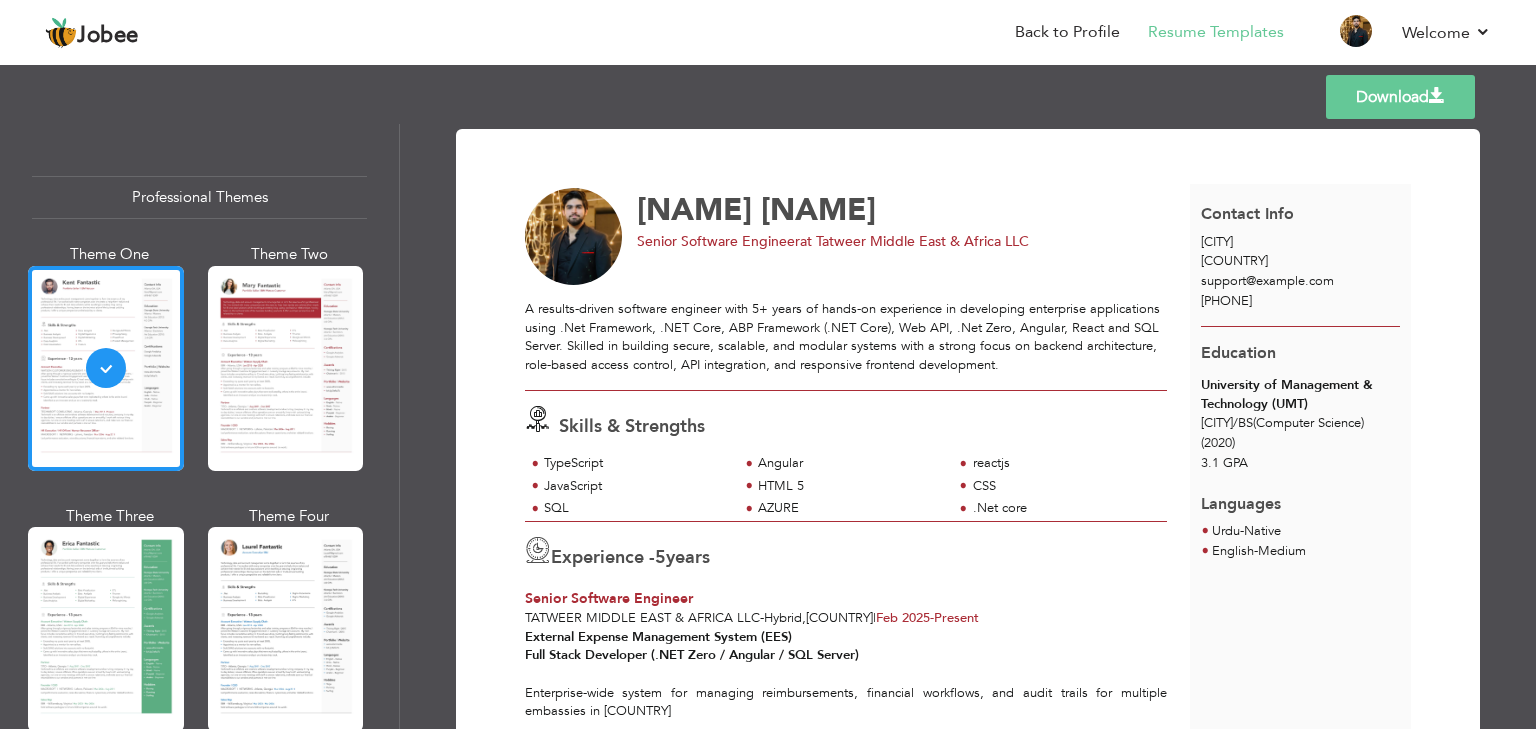 click on "Download" at bounding box center [1400, 97] 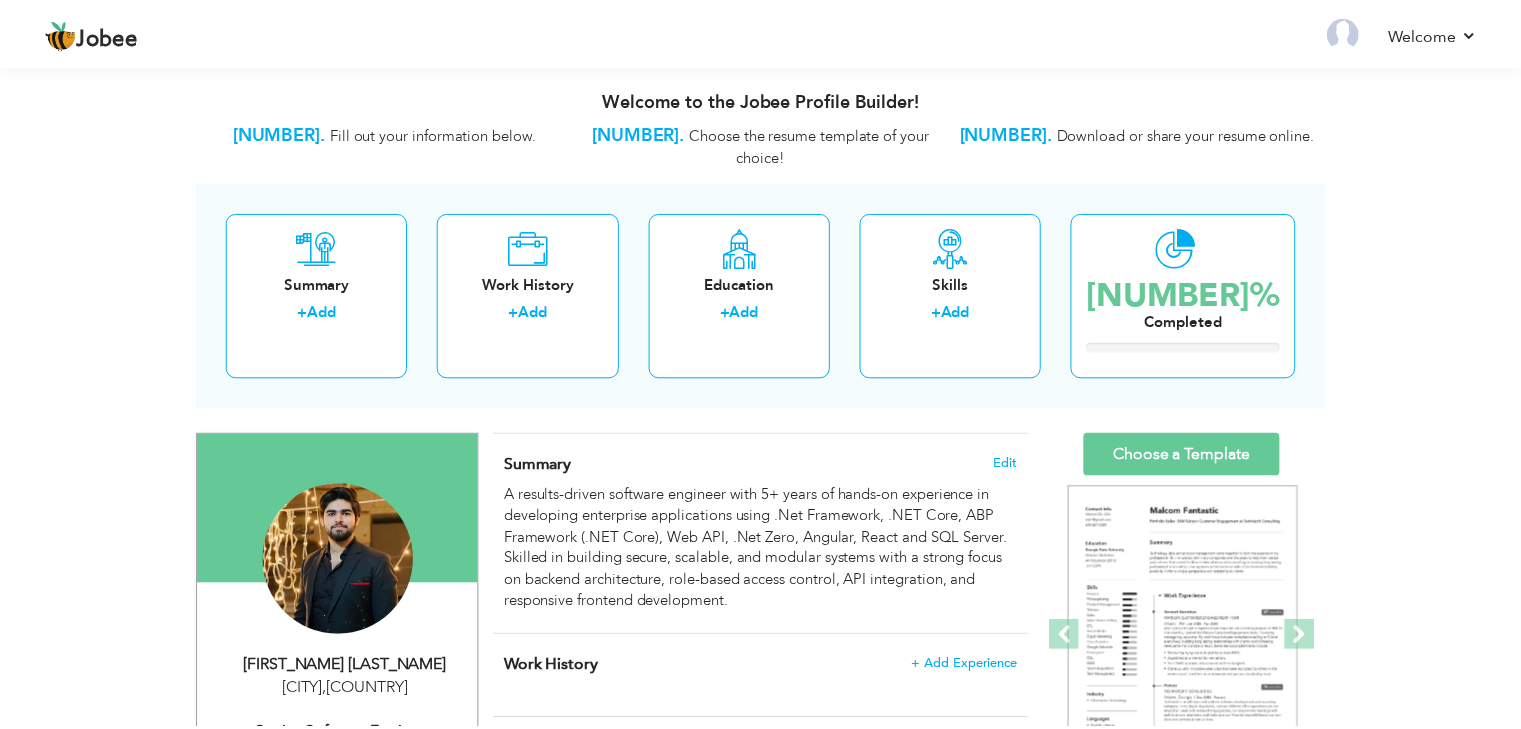 scroll, scrollTop: 312, scrollLeft: 0, axis: vertical 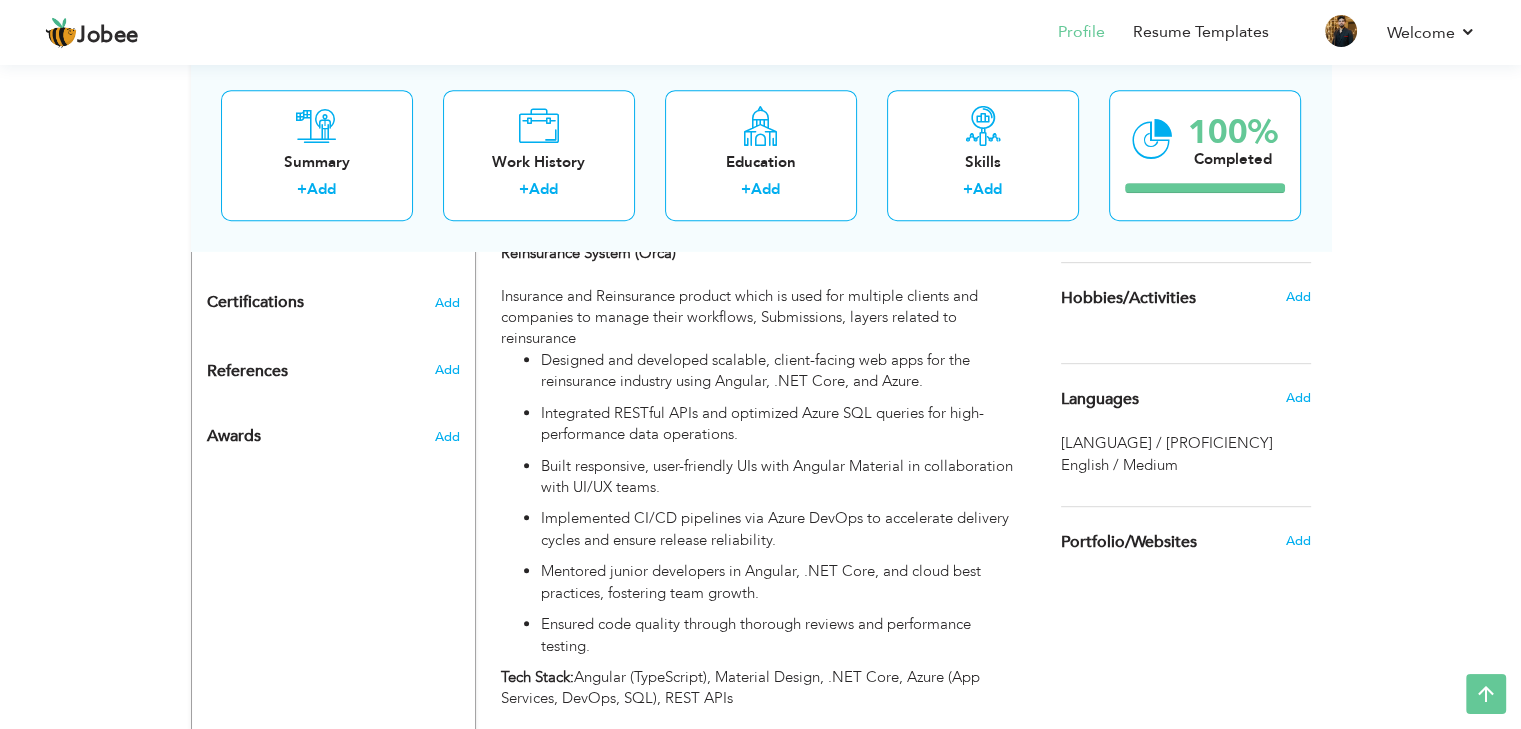 click on "[LANGUAGE] / [PROFICIENCY]" at bounding box center (1186, 443) 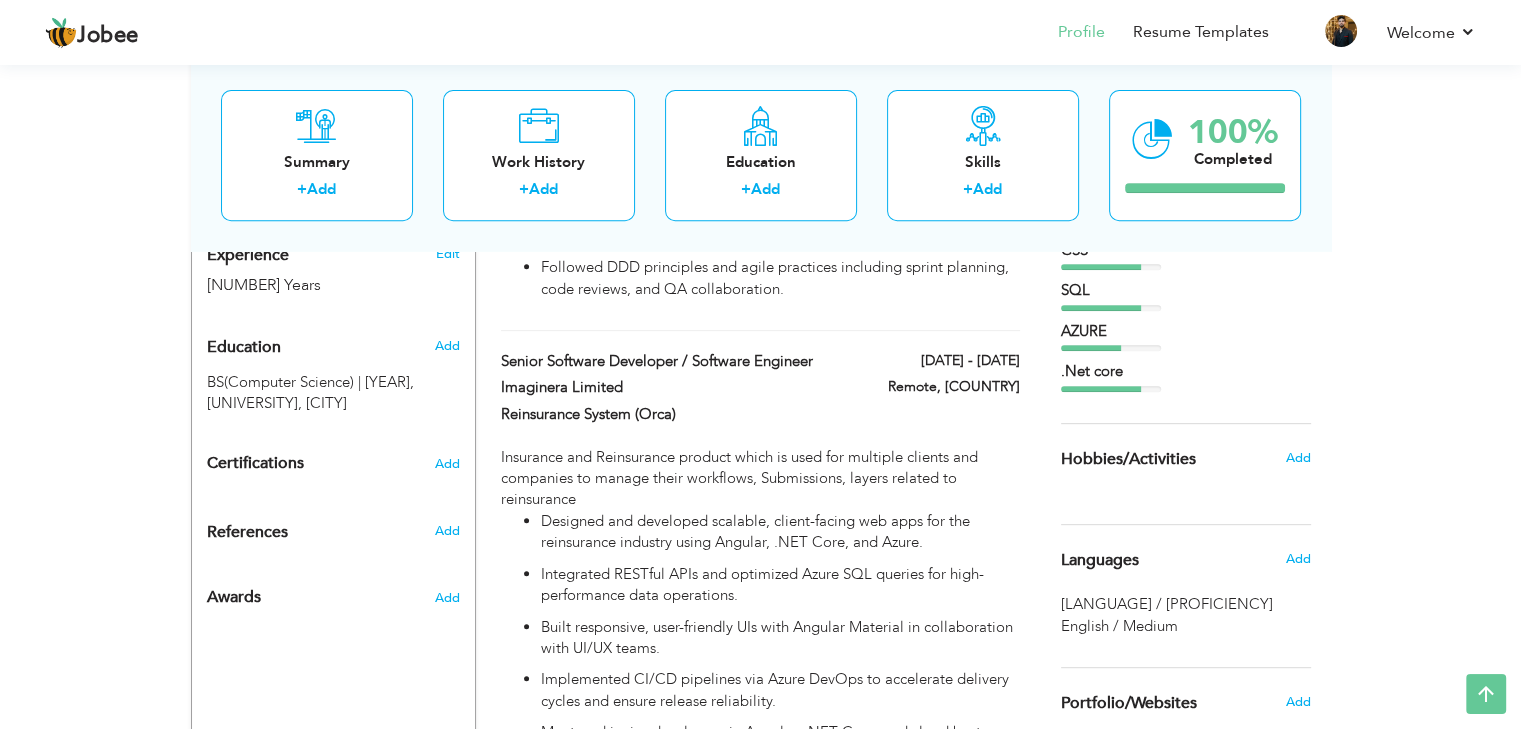 scroll, scrollTop: 800, scrollLeft: 0, axis: vertical 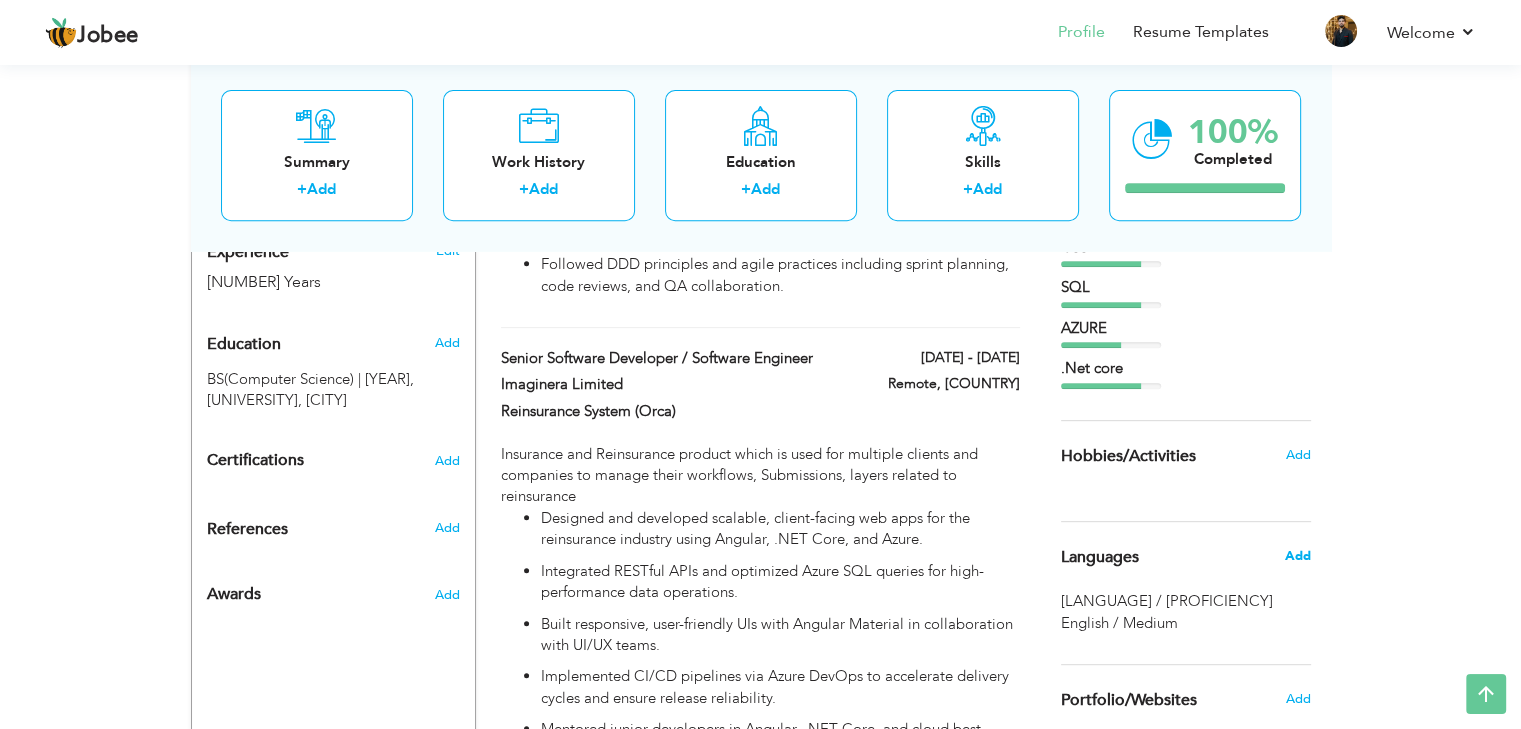click on "Add" at bounding box center [1297, 556] 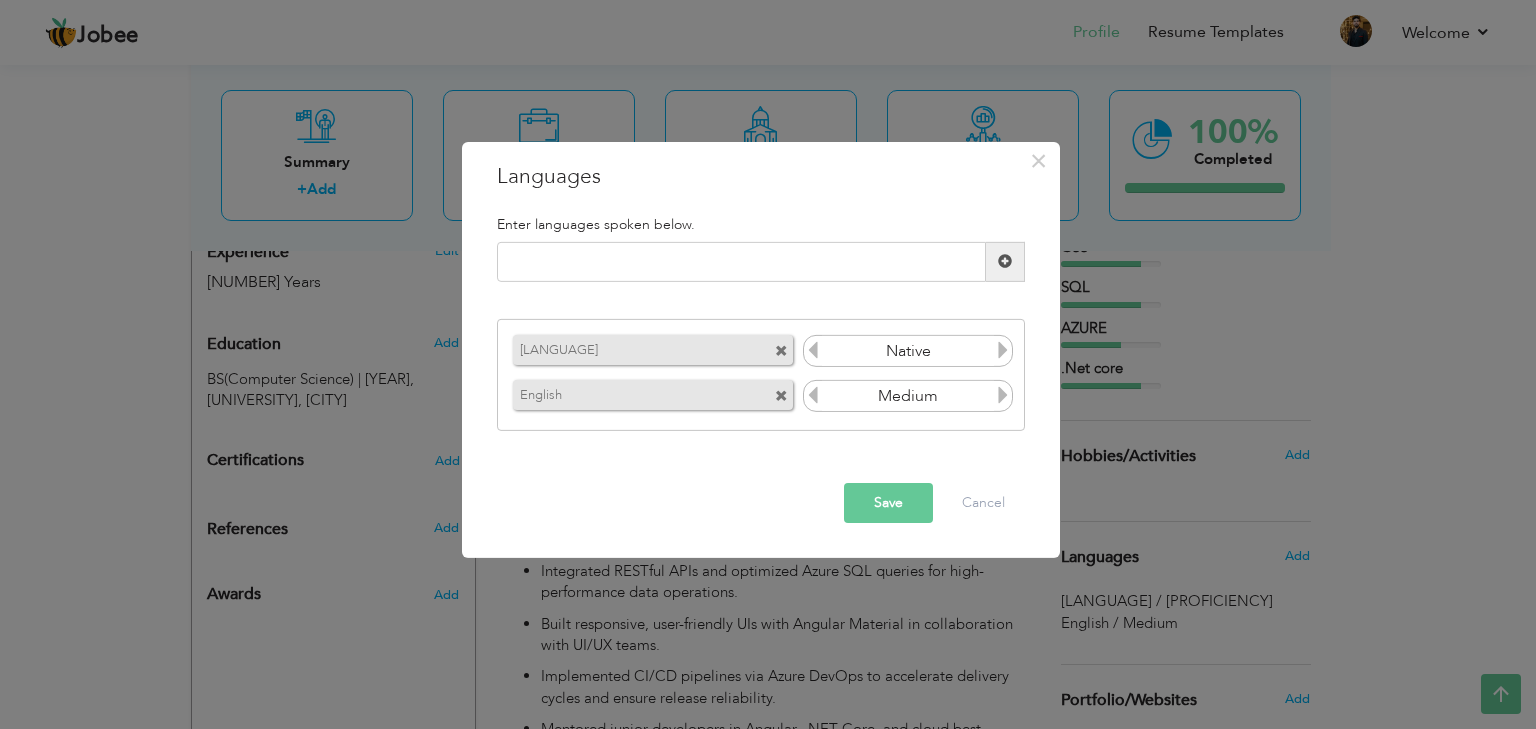 drag, startPoint x: 708, startPoint y: 395, endPoint x: 709, endPoint y: 337, distance: 58.00862 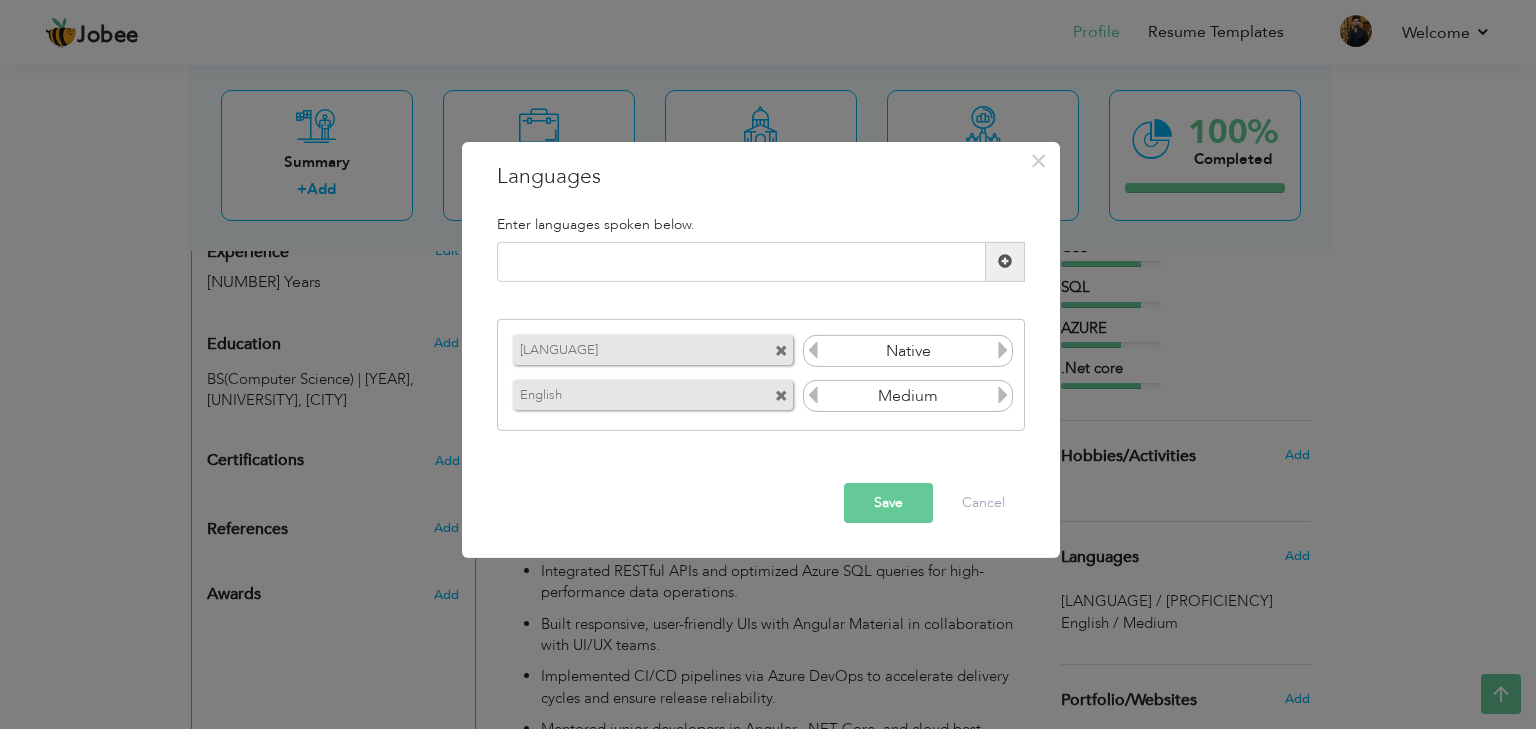 click at bounding box center (781, 351) 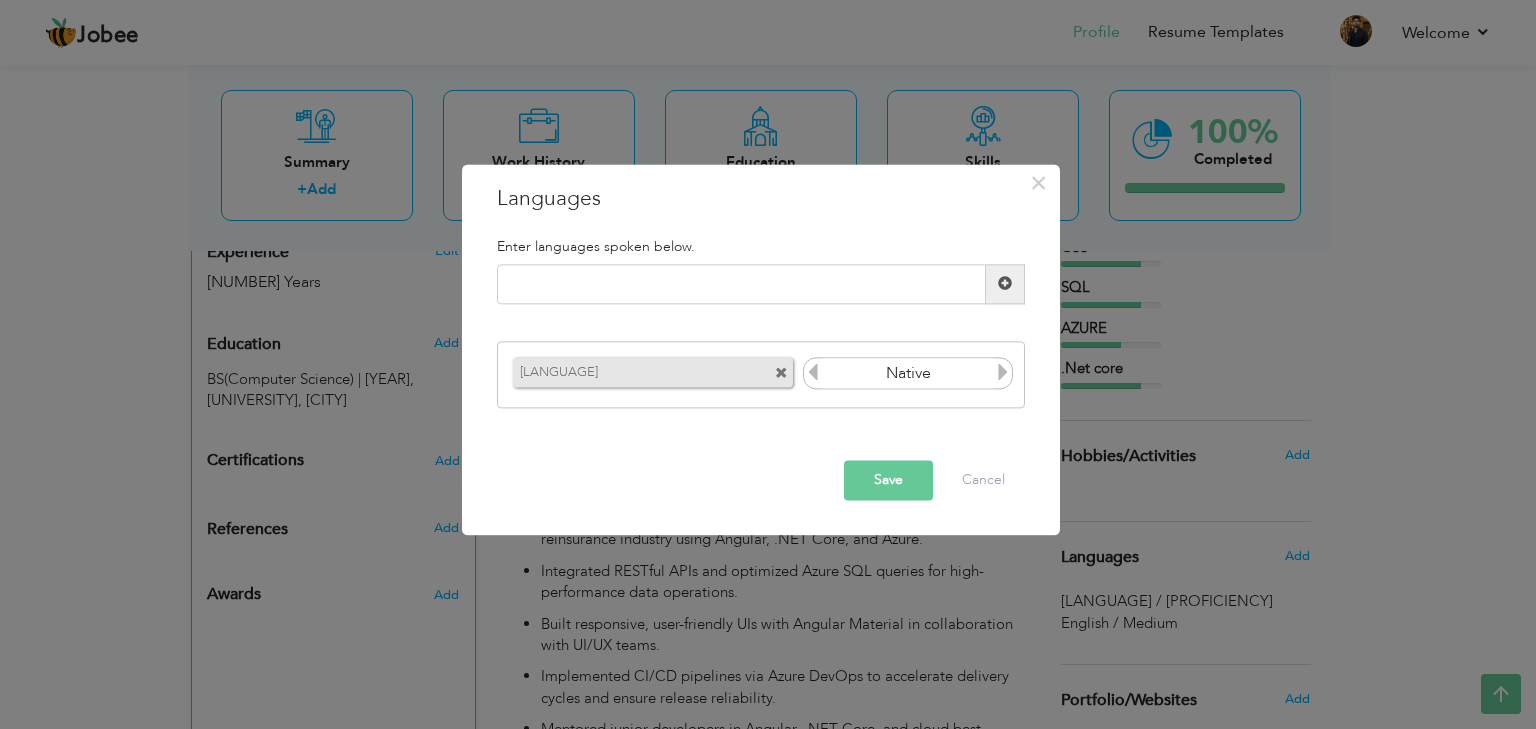 click at bounding box center (781, 374) 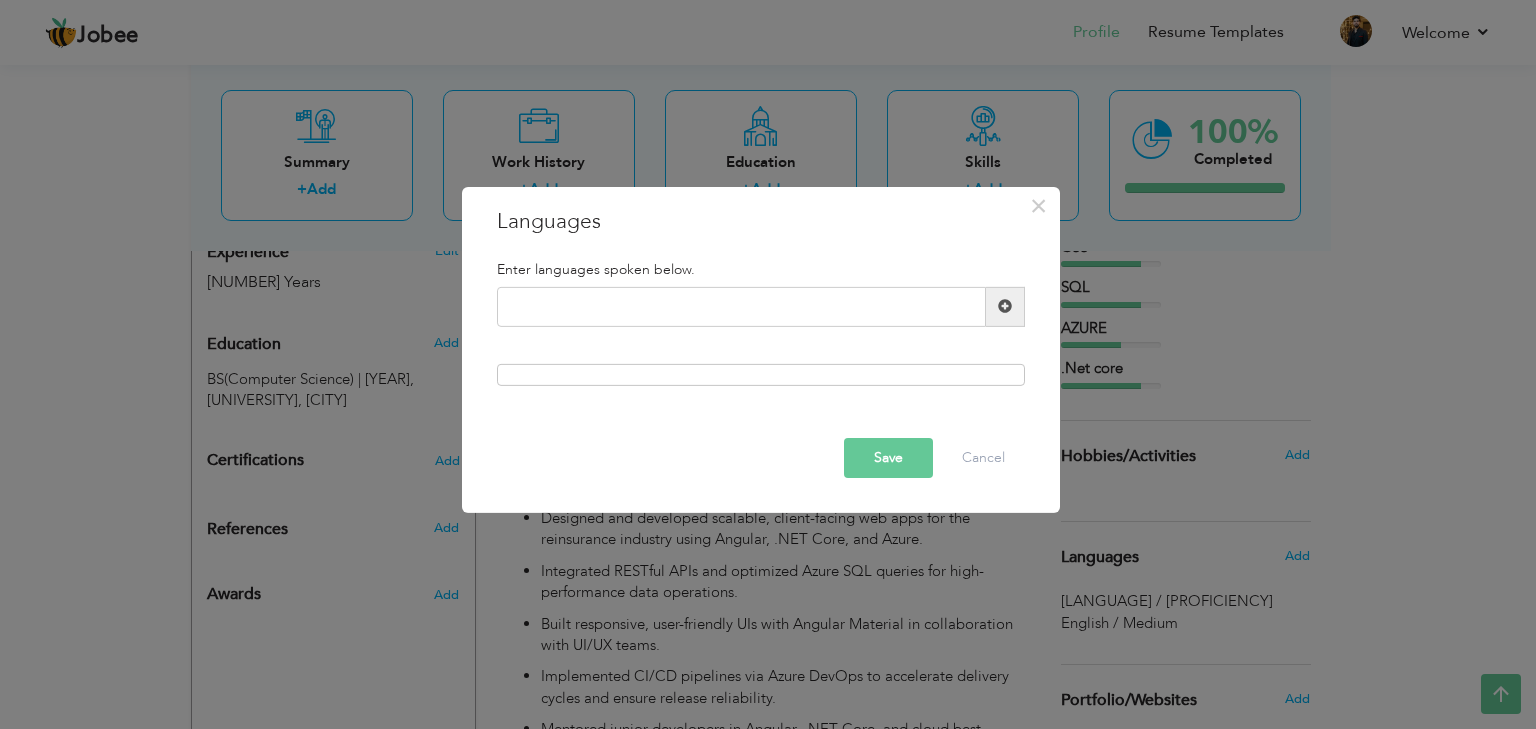 click at bounding box center [1005, 306] 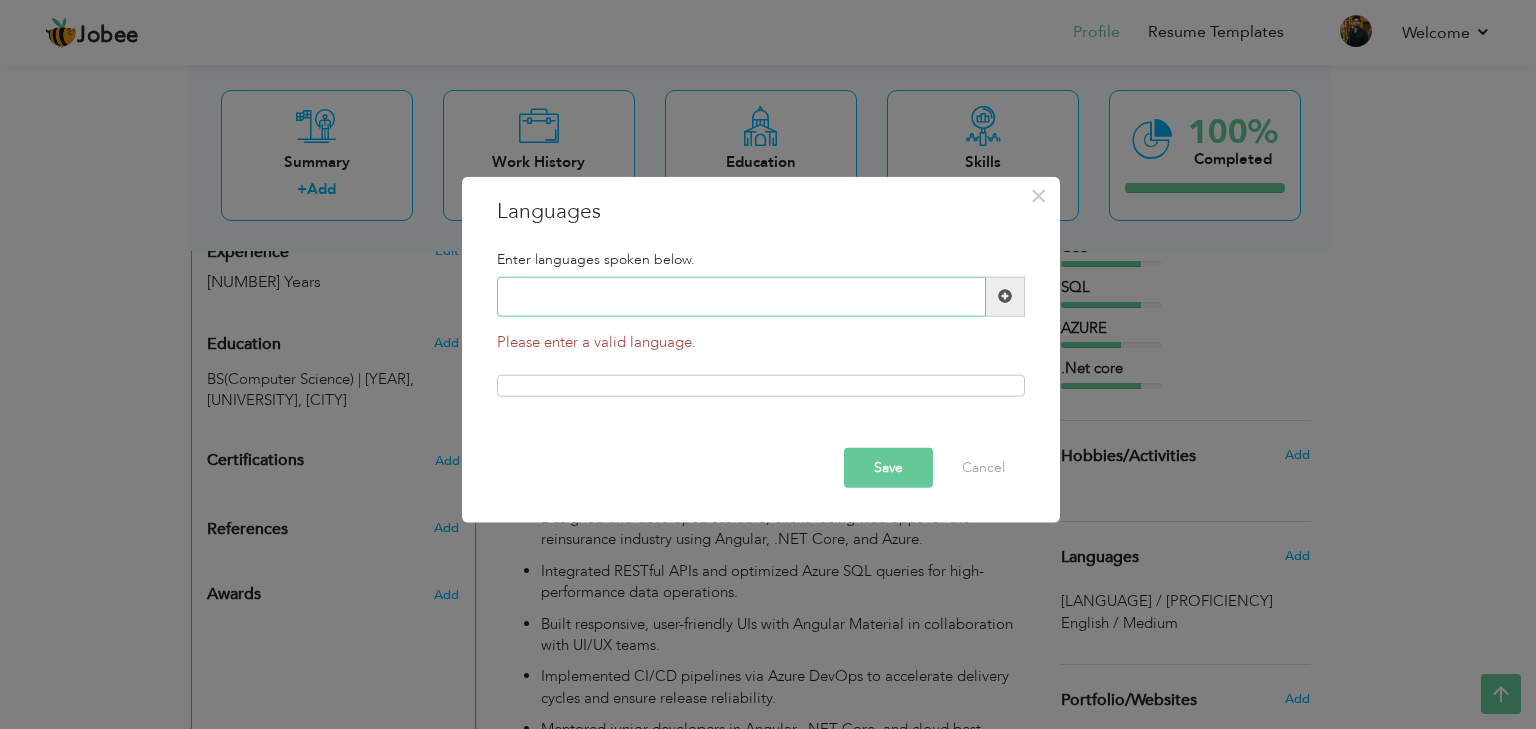 click at bounding box center (741, 297) 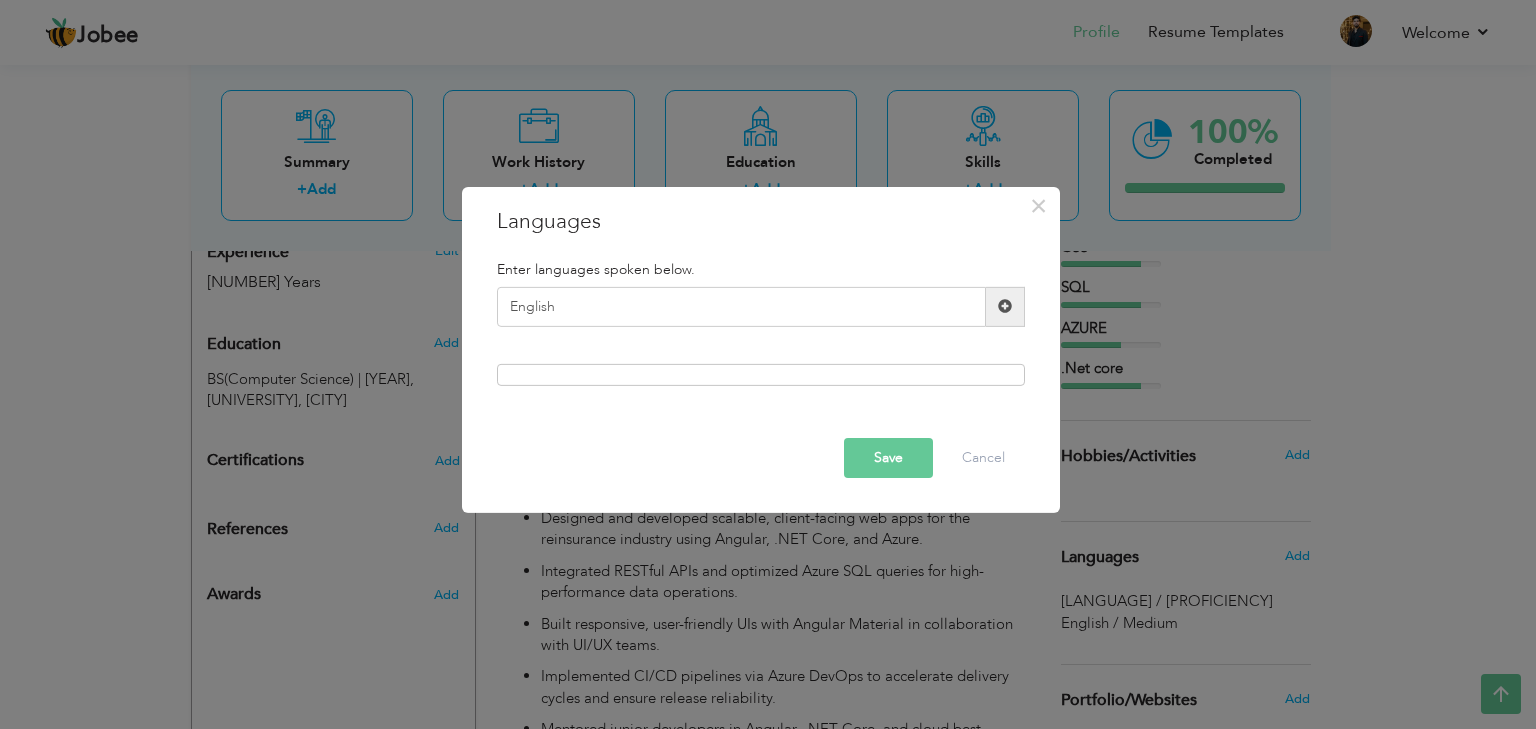 click at bounding box center (1005, 306) 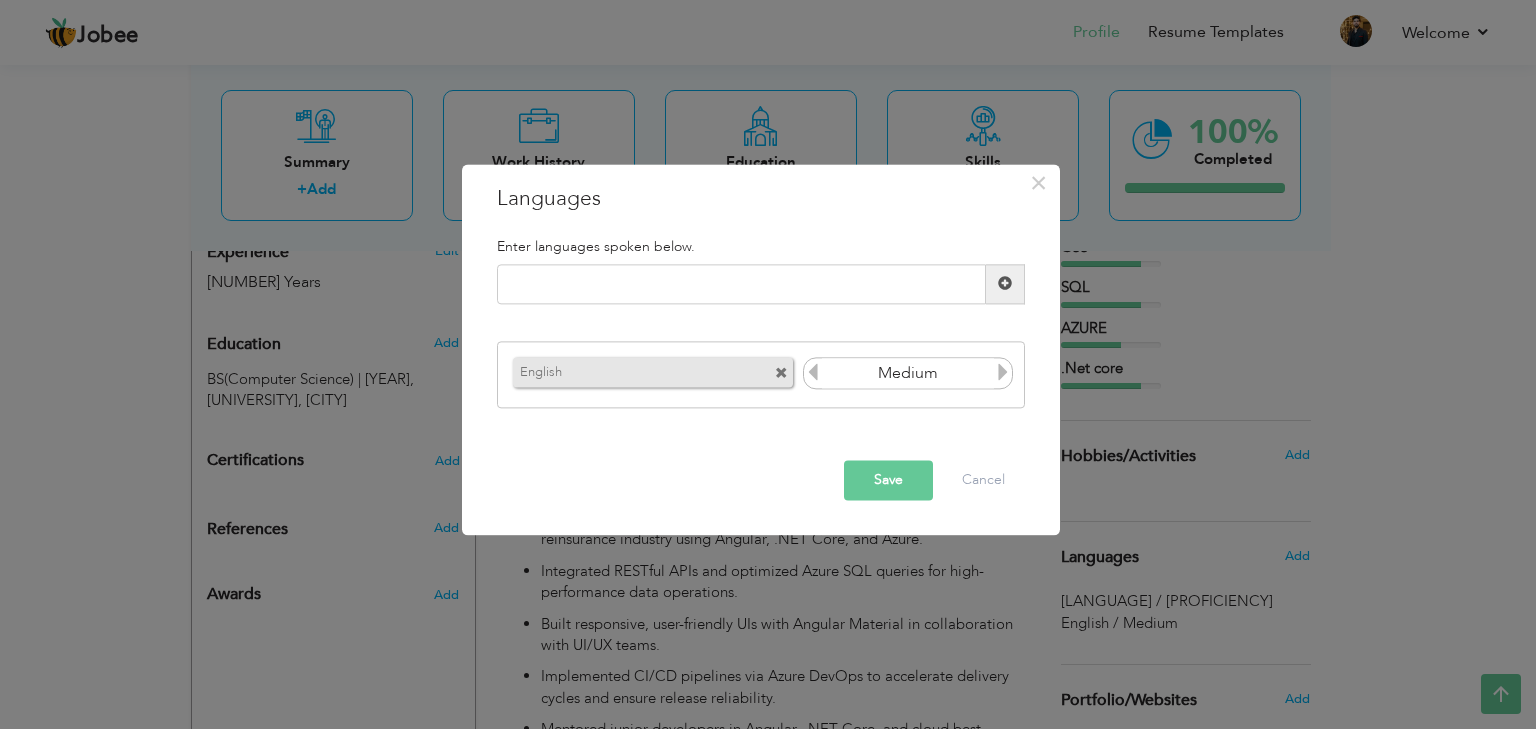 click at bounding box center (1003, 373) 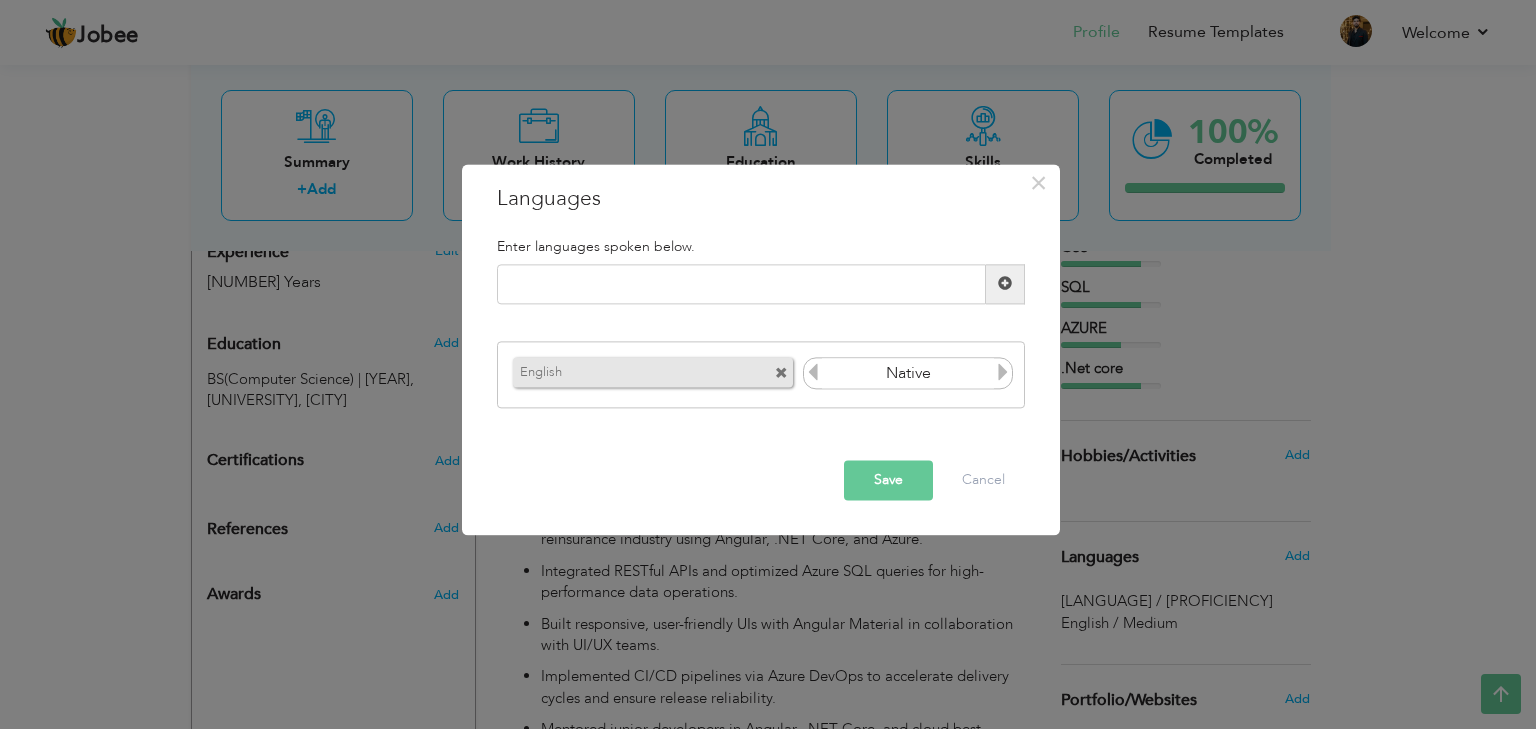 click at bounding box center [1003, 373] 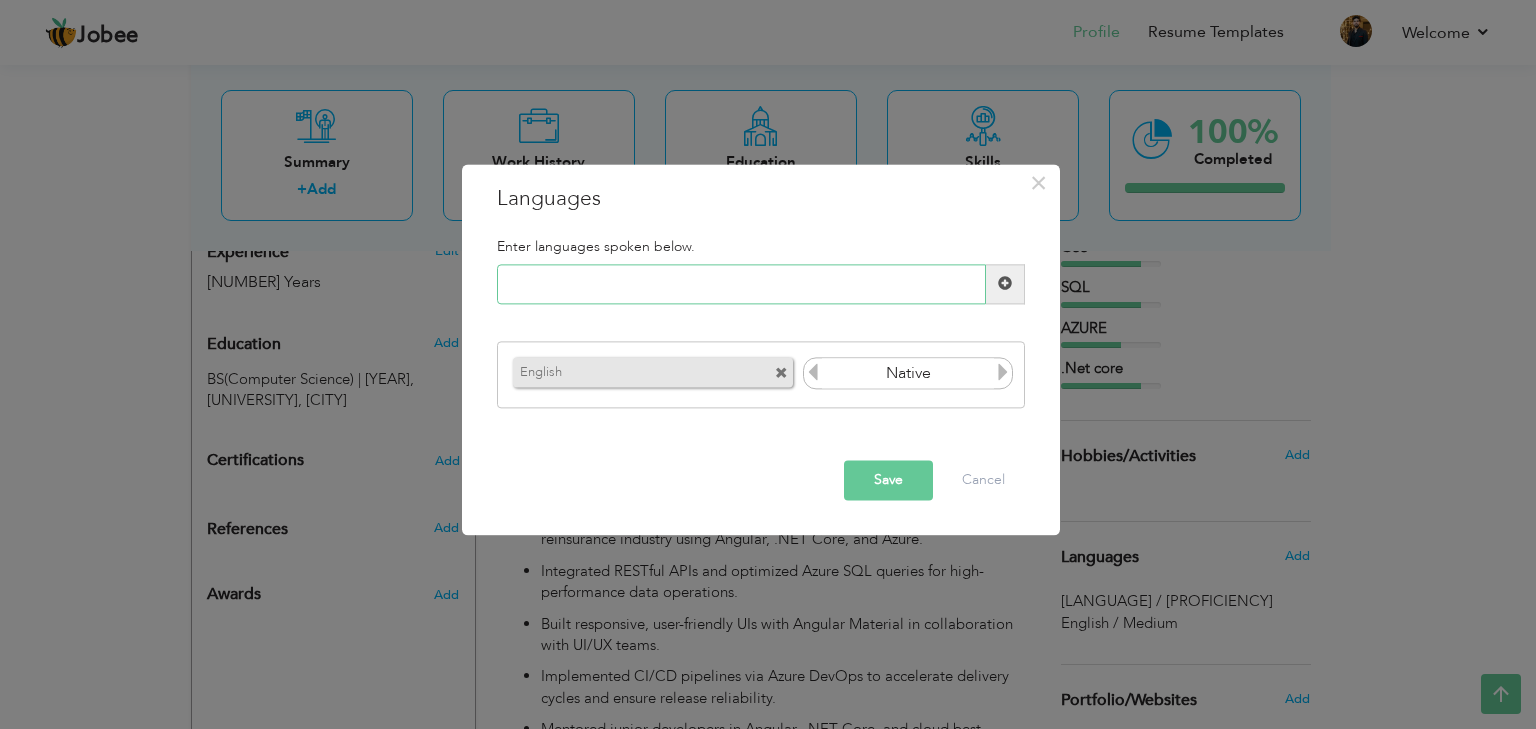 click at bounding box center [741, 284] 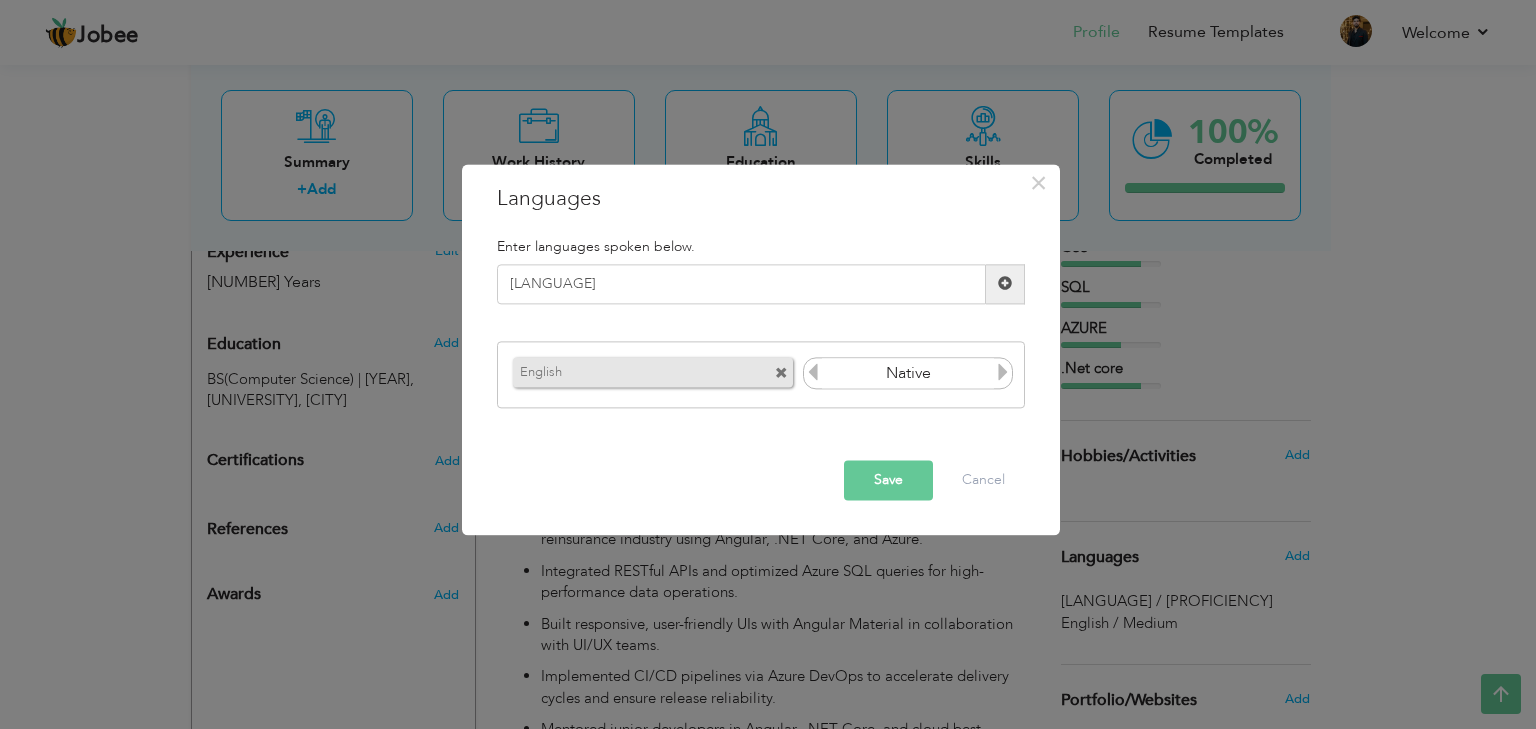 click at bounding box center [1005, 284] 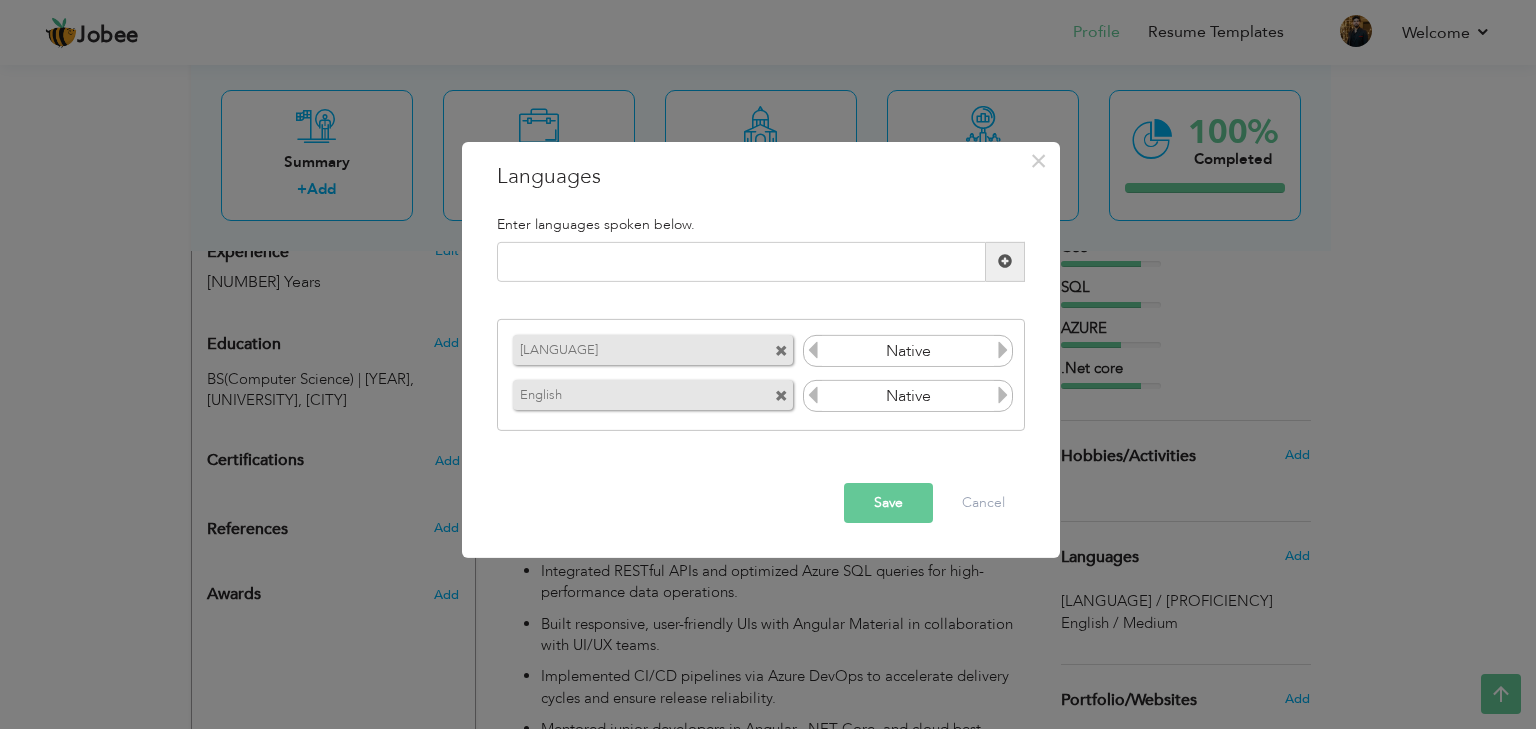 click at bounding box center [781, 351] 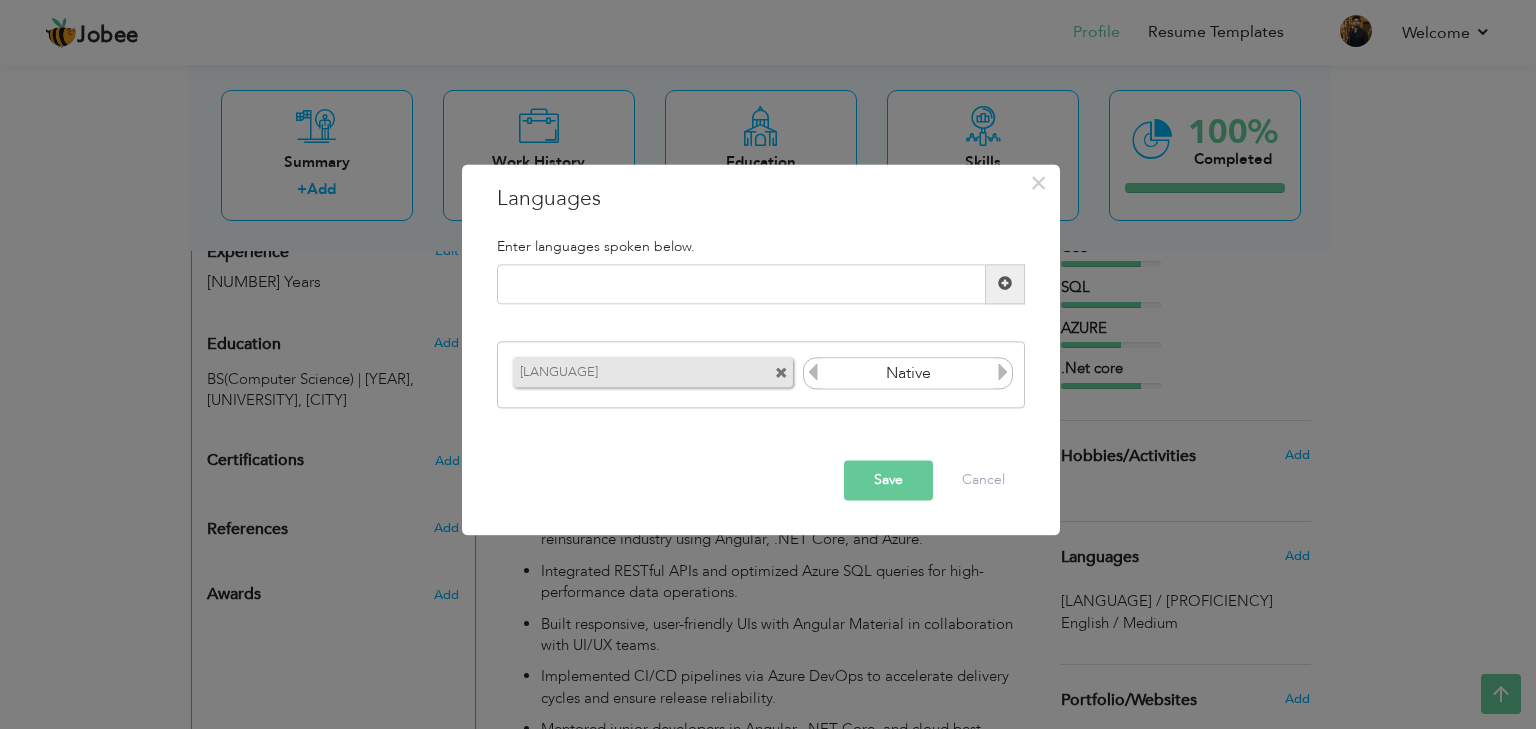 click at bounding box center (781, 374) 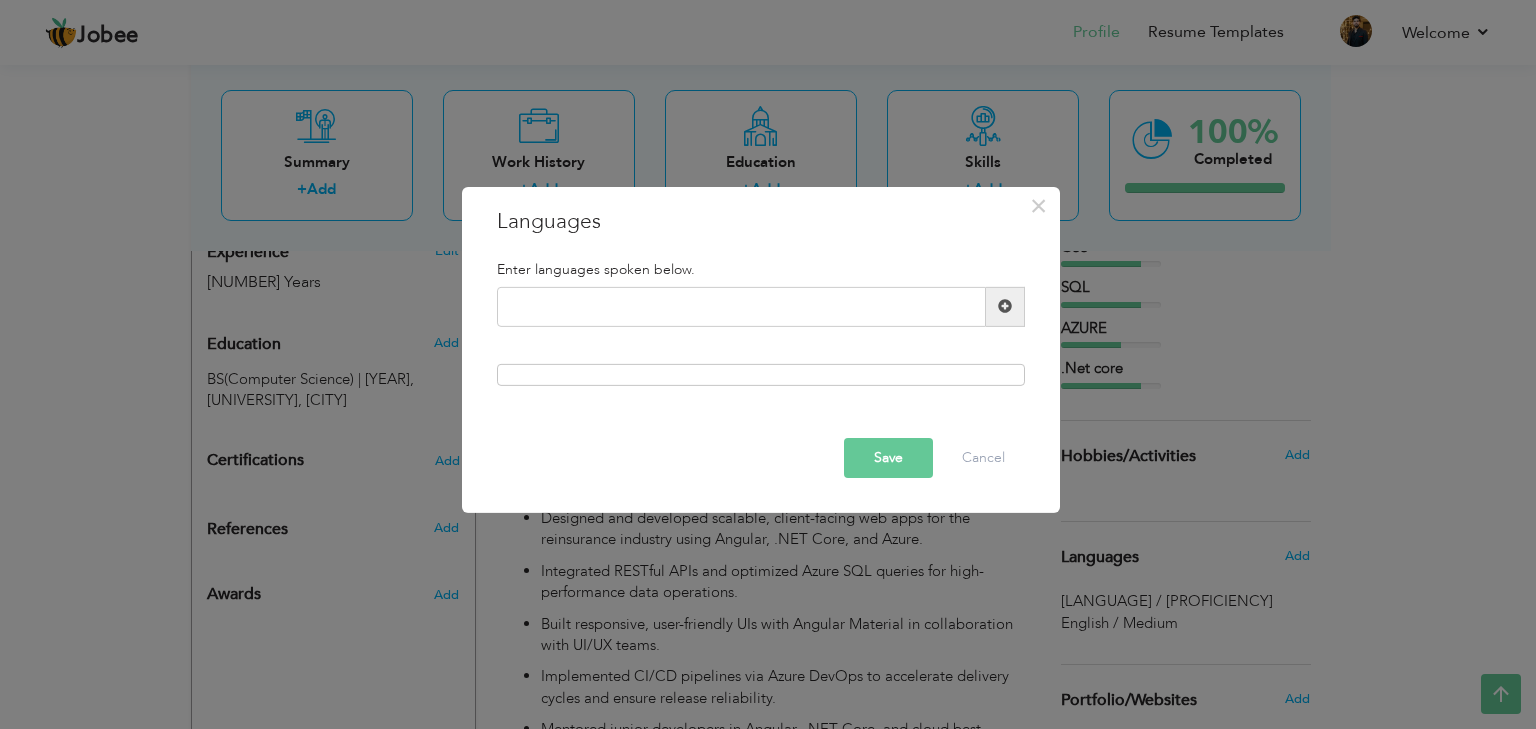 click at bounding box center [1005, 306] 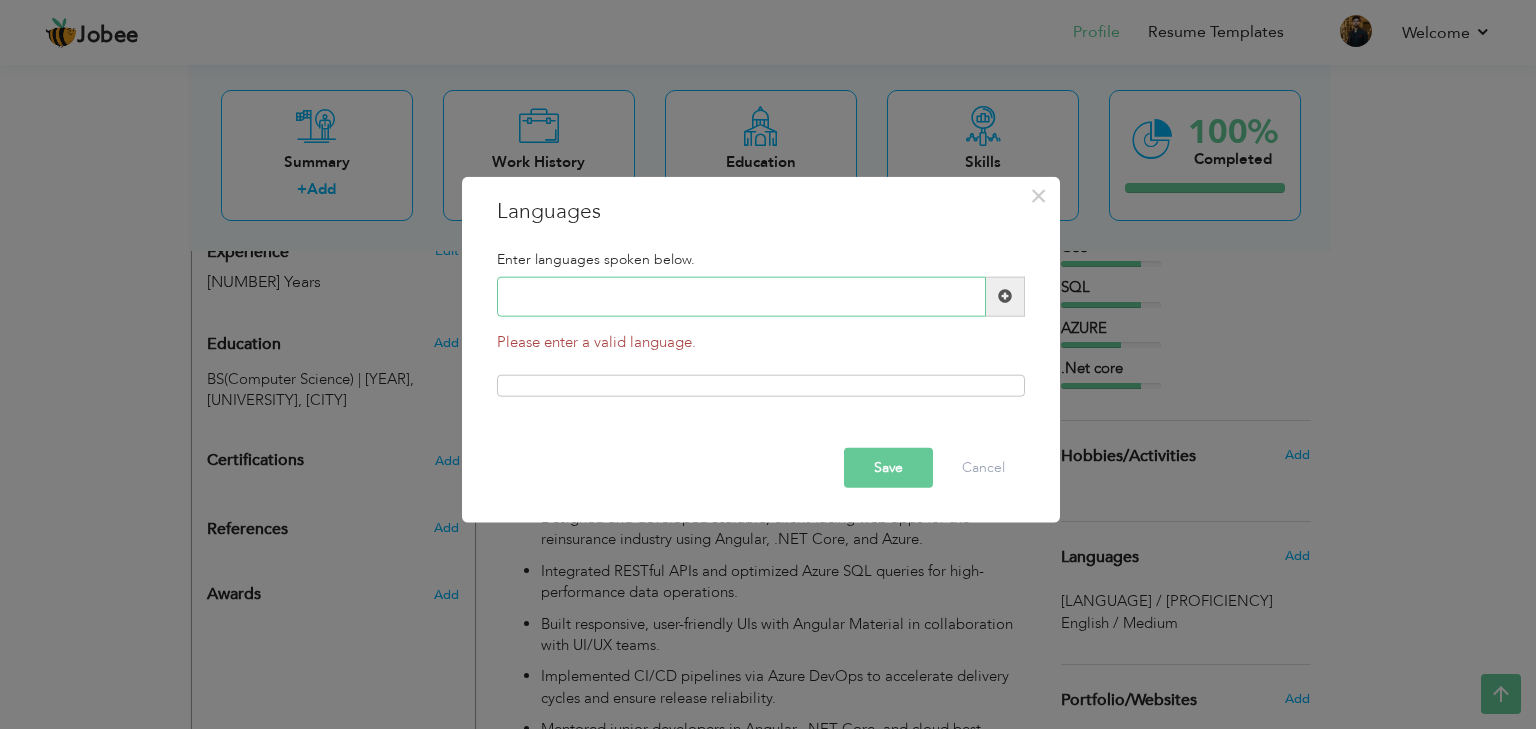 click at bounding box center [741, 297] 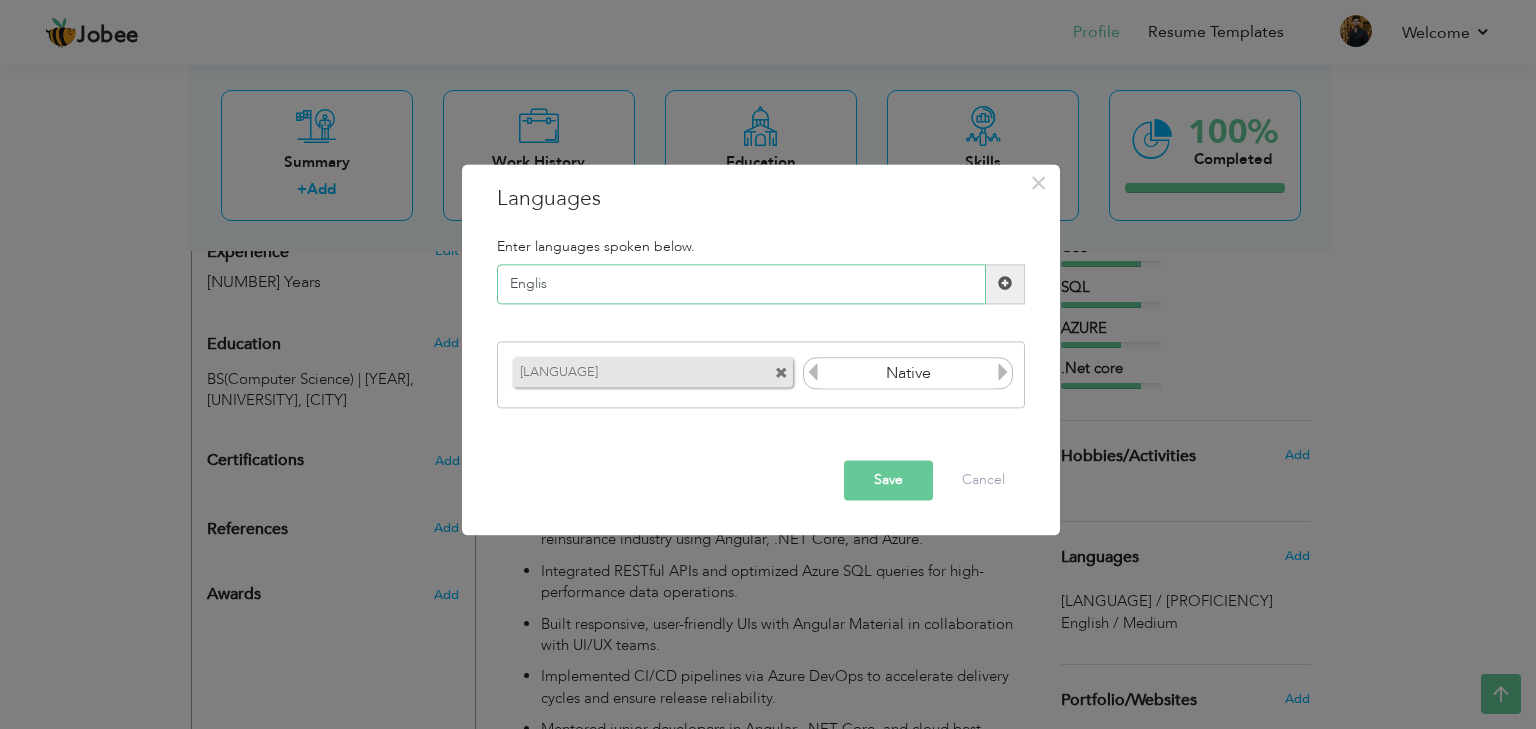 type on "English" 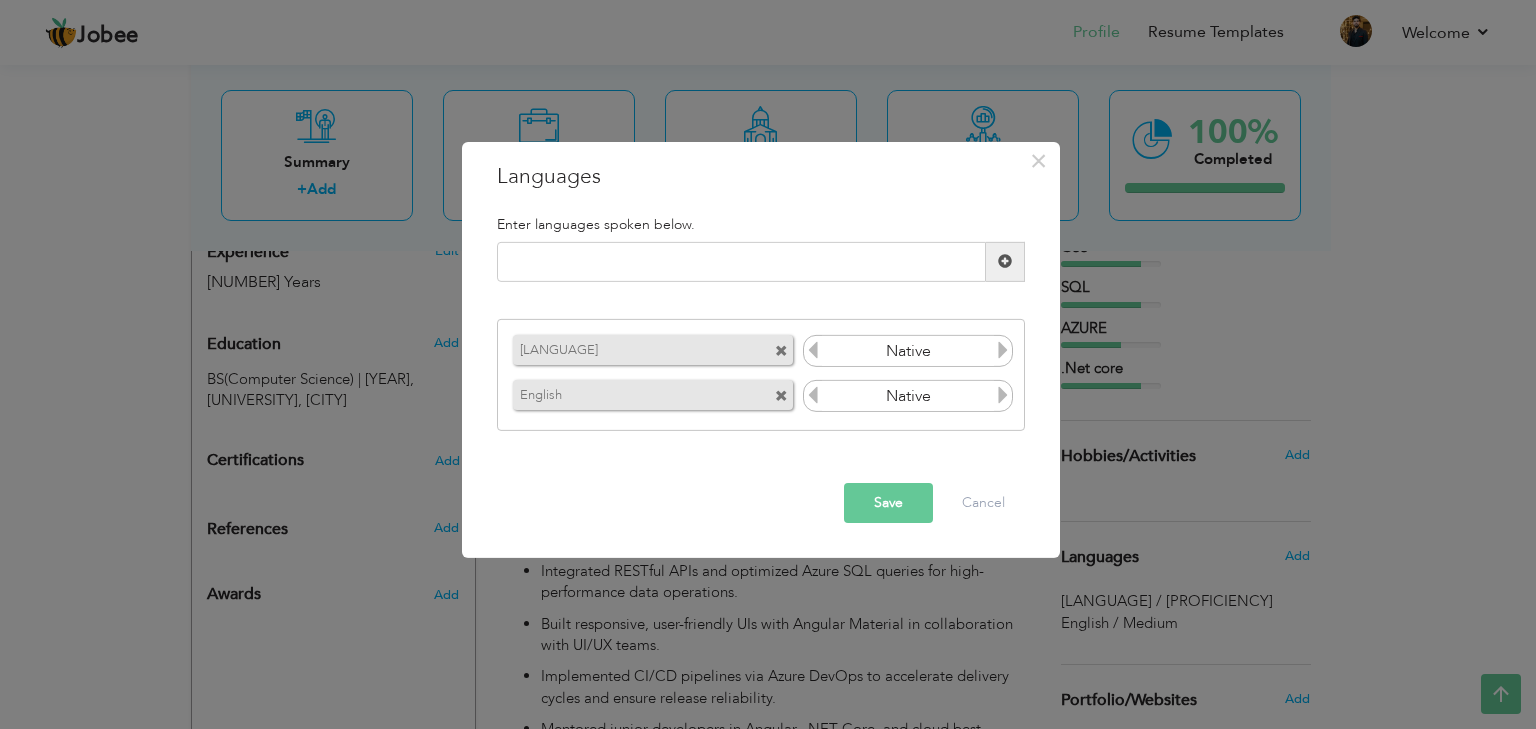 click on "Save" at bounding box center (888, 503) 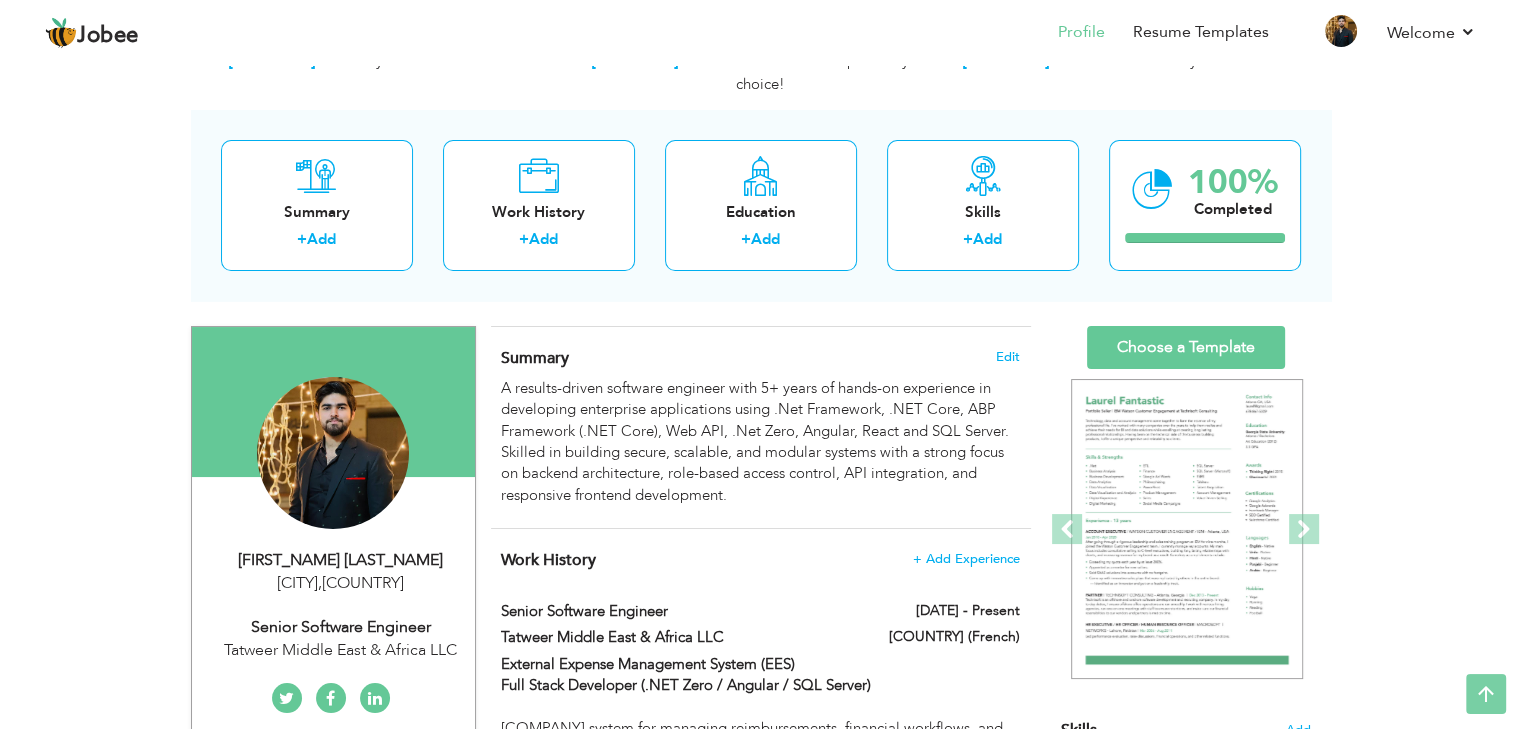 scroll, scrollTop: 27, scrollLeft: 0, axis: vertical 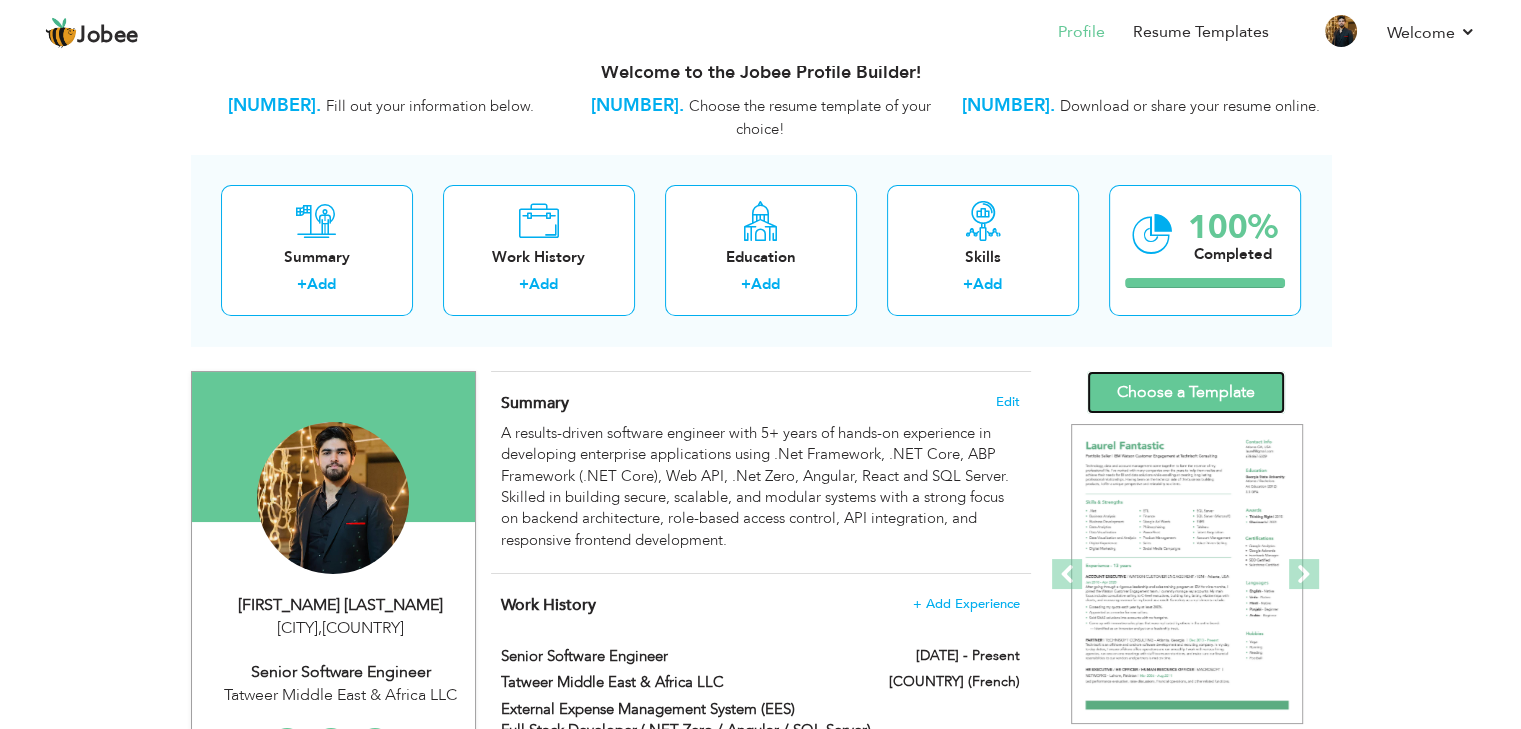click on "Choose a Template" at bounding box center (1186, 392) 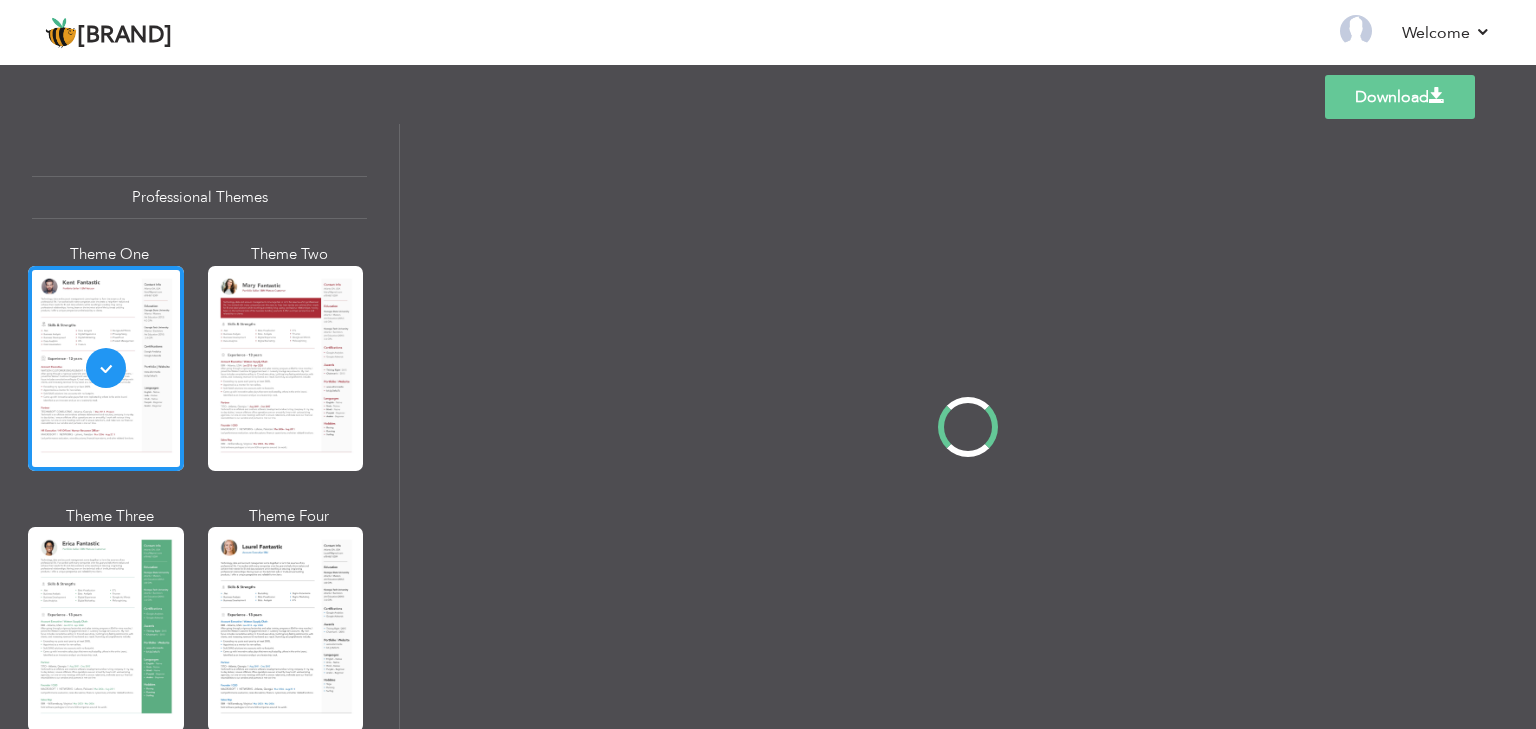 scroll, scrollTop: 0, scrollLeft: 0, axis: both 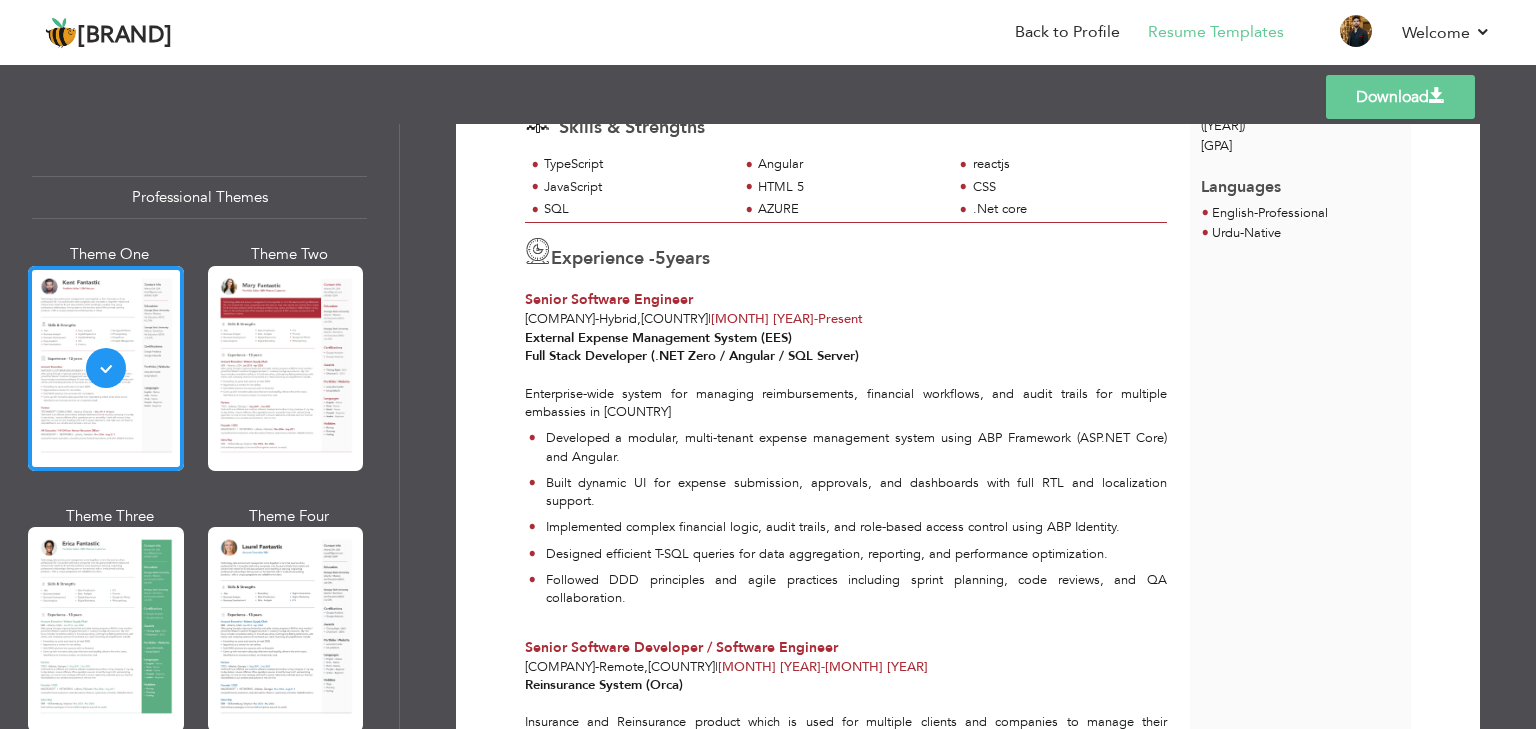 click on "Download" at bounding box center (1400, 97) 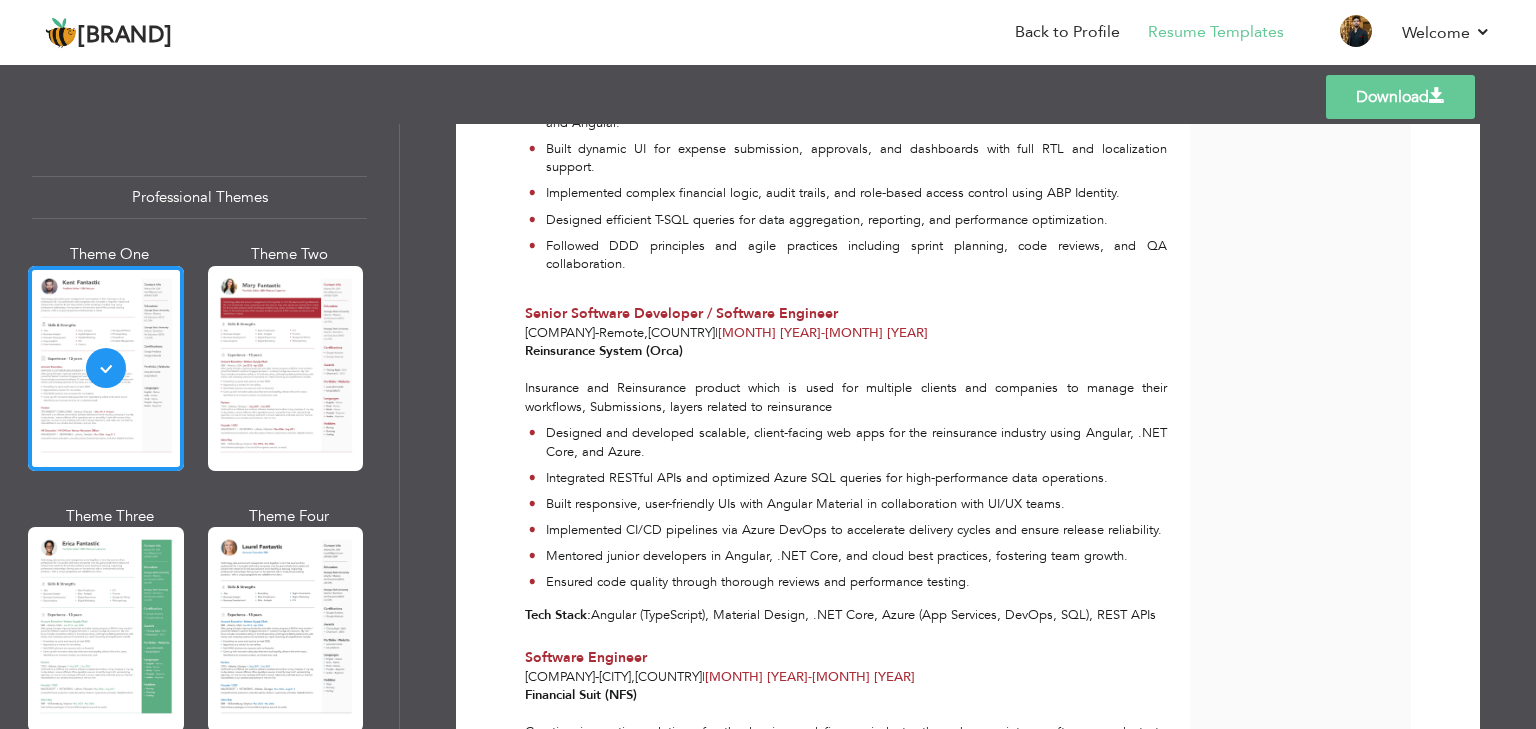scroll, scrollTop: 667, scrollLeft: 0, axis: vertical 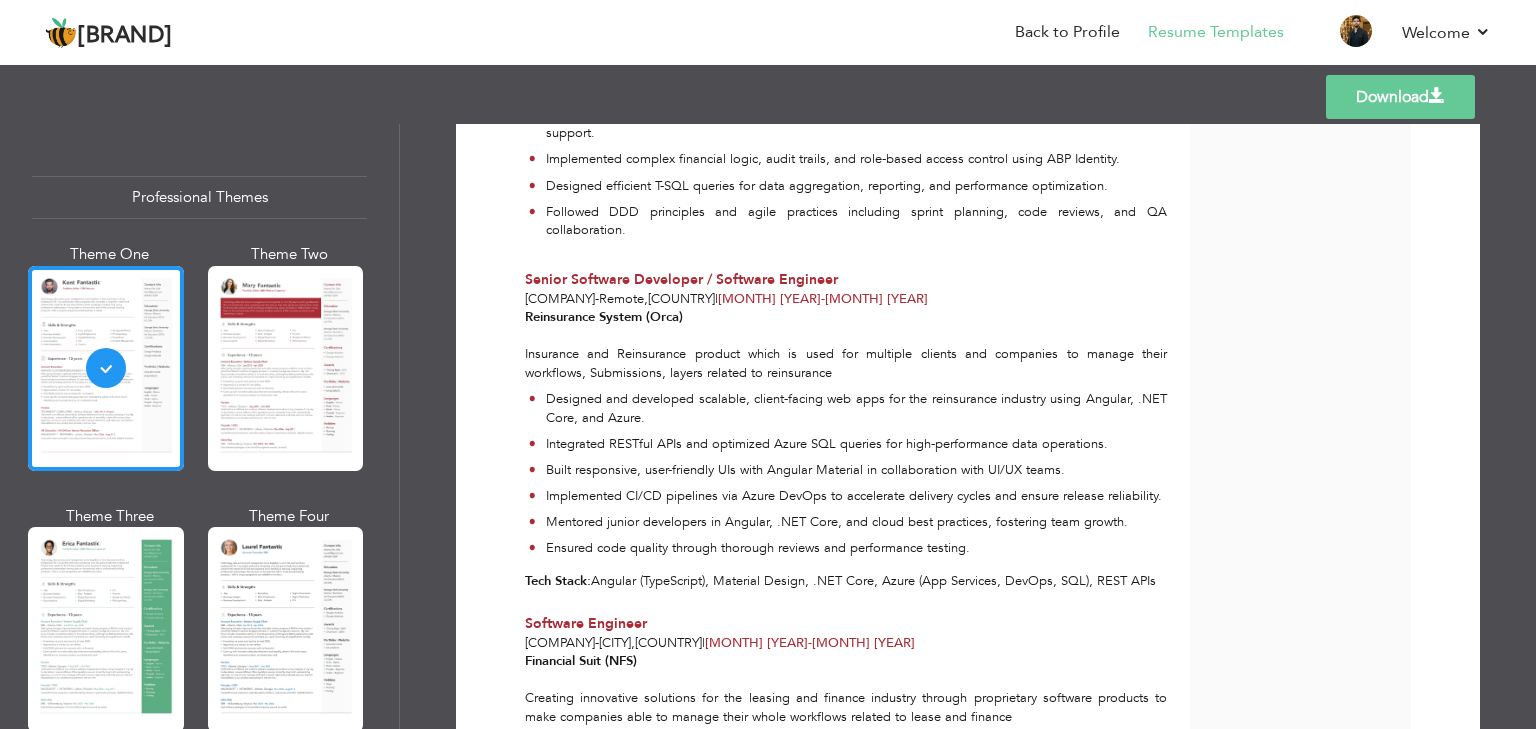 drag, startPoint x: 1160, startPoint y: 555, endPoint x: 521, endPoint y: 334, distance: 676.1376 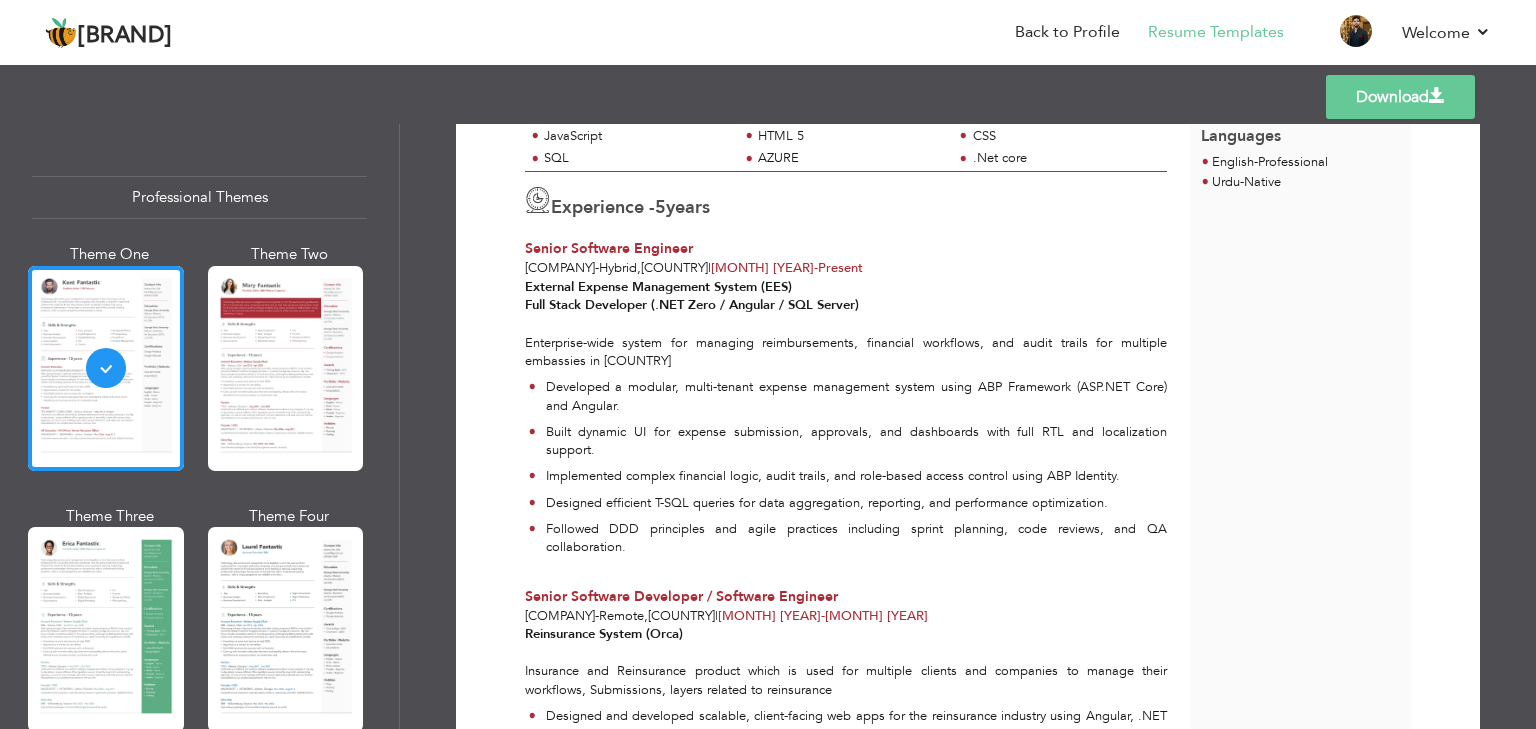 scroll, scrollTop: 349, scrollLeft: 0, axis: vertical 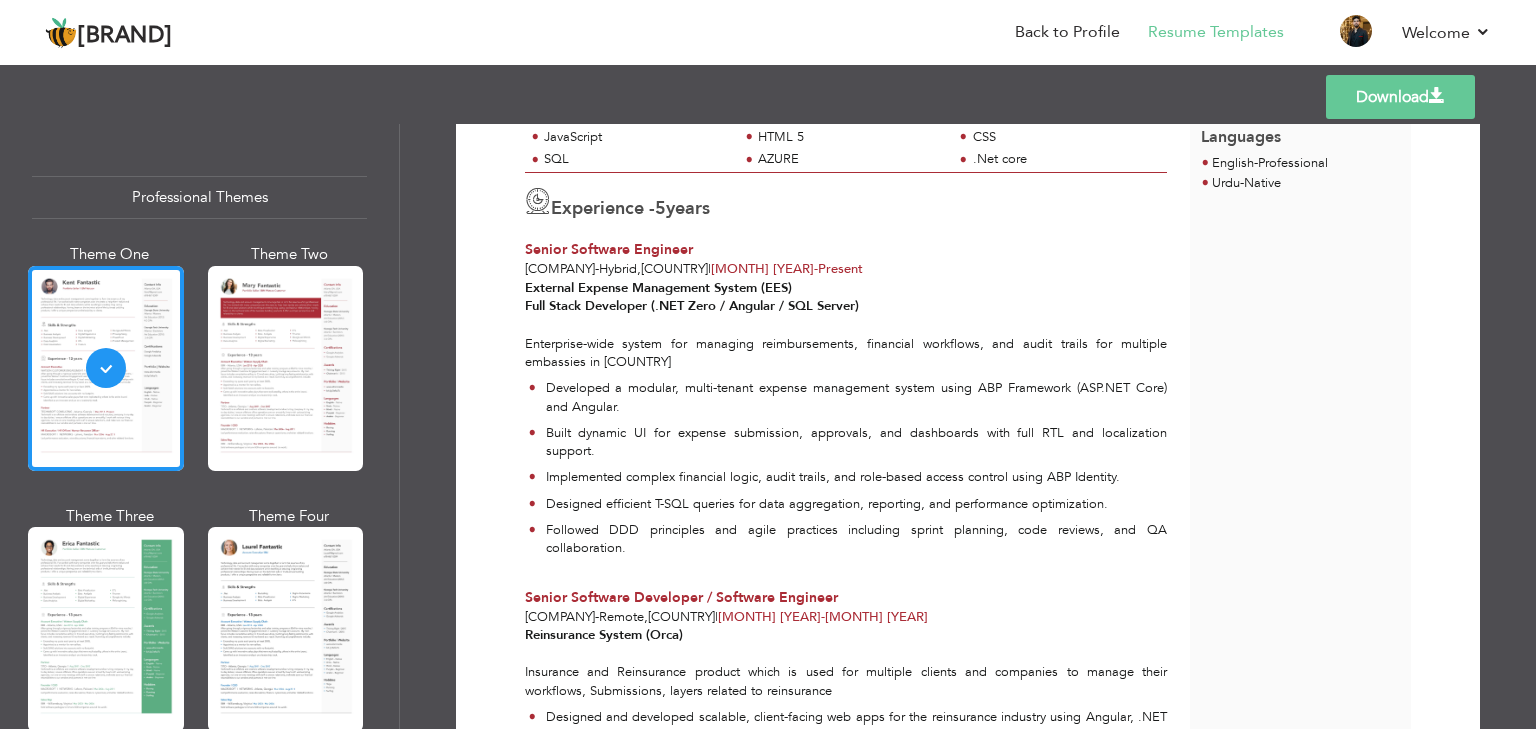drag, startPoint x: 752, startPoint y: 265, endPoint x: 521, endPoint y: 256, distance: 231.17526 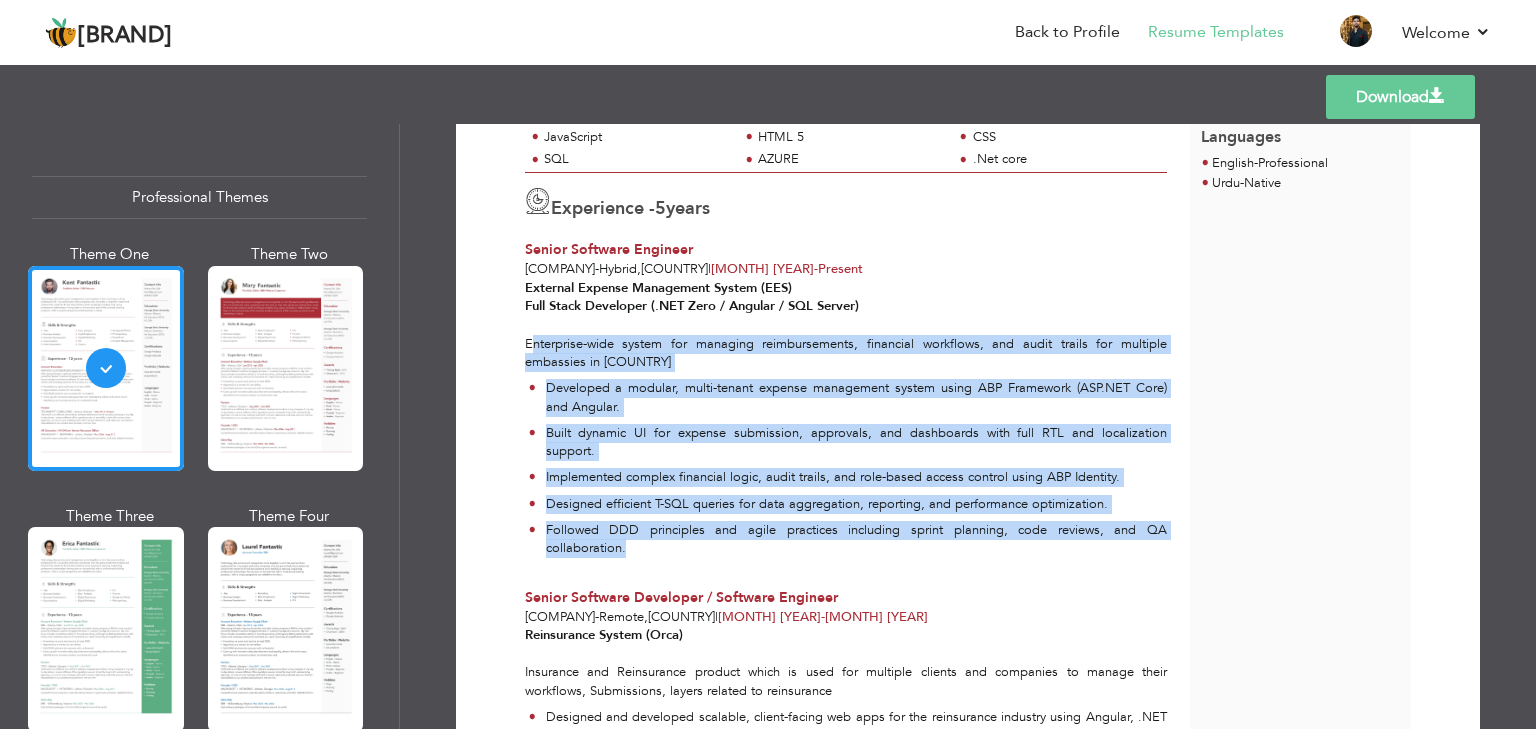 drag, startPoint x: 627, startPoint y: 530, endPoint x: 518, endPoint y: 344, distance: 215.58525 